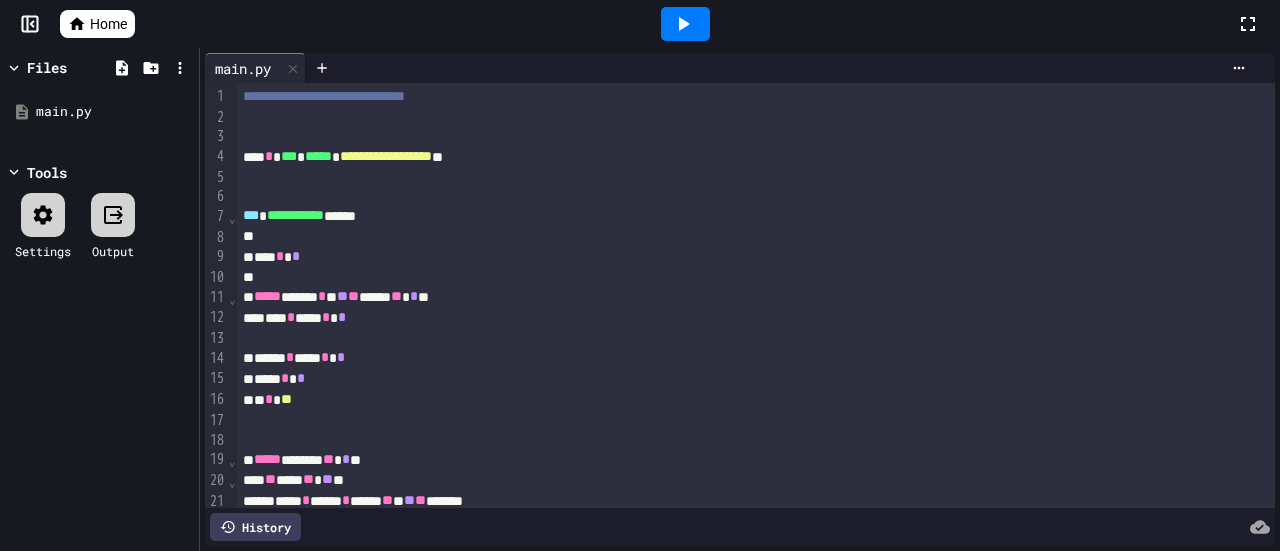 scroll, scrollTop: 0, scrollLeft: 0, axis: both 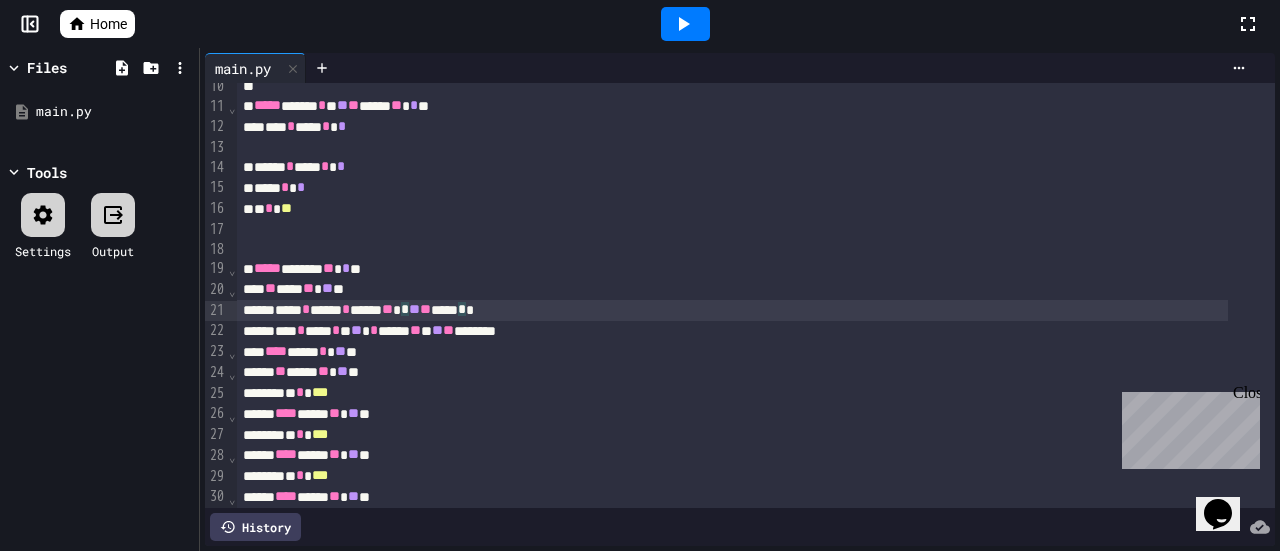 click on "**** * **** * **** **   * ** ** ***** * *" at bounding box center [732, 310] 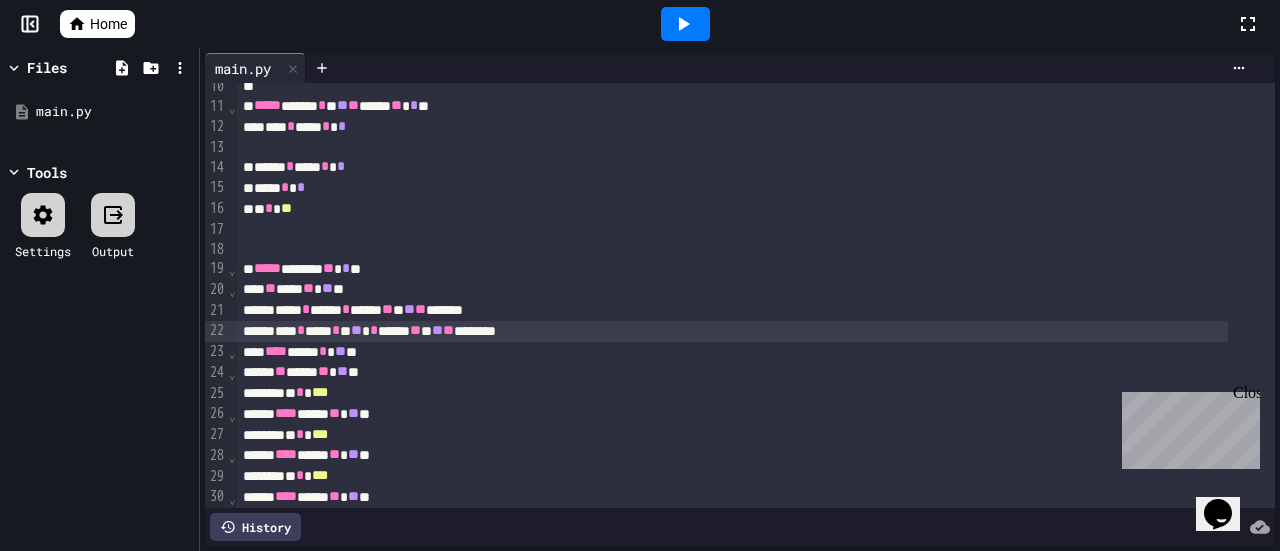 click on "**" at bounding box center [356, 330] 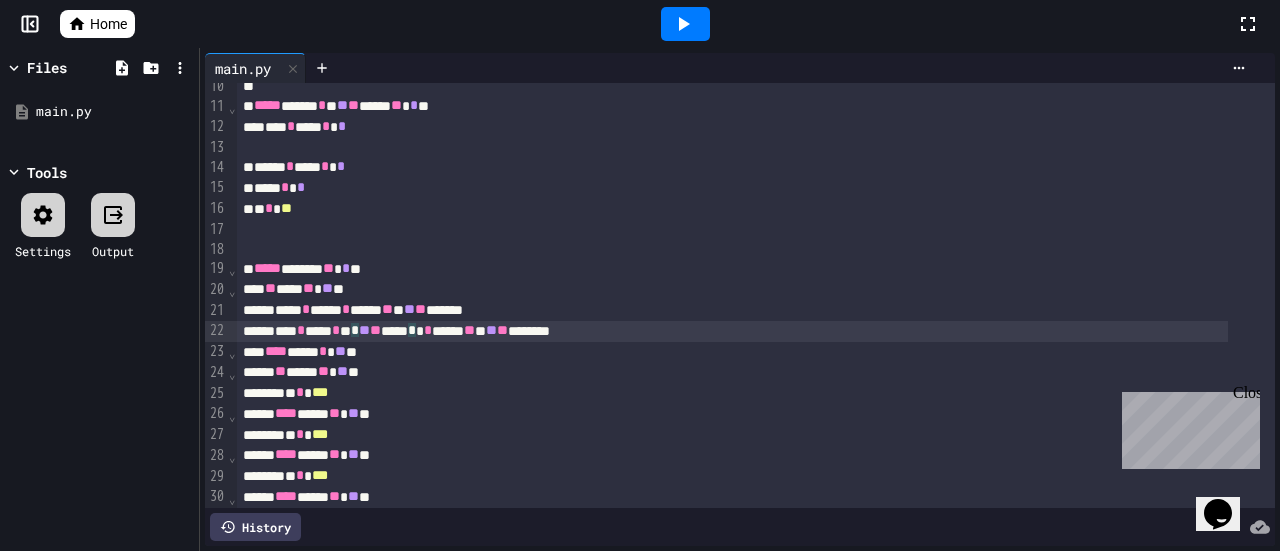 click 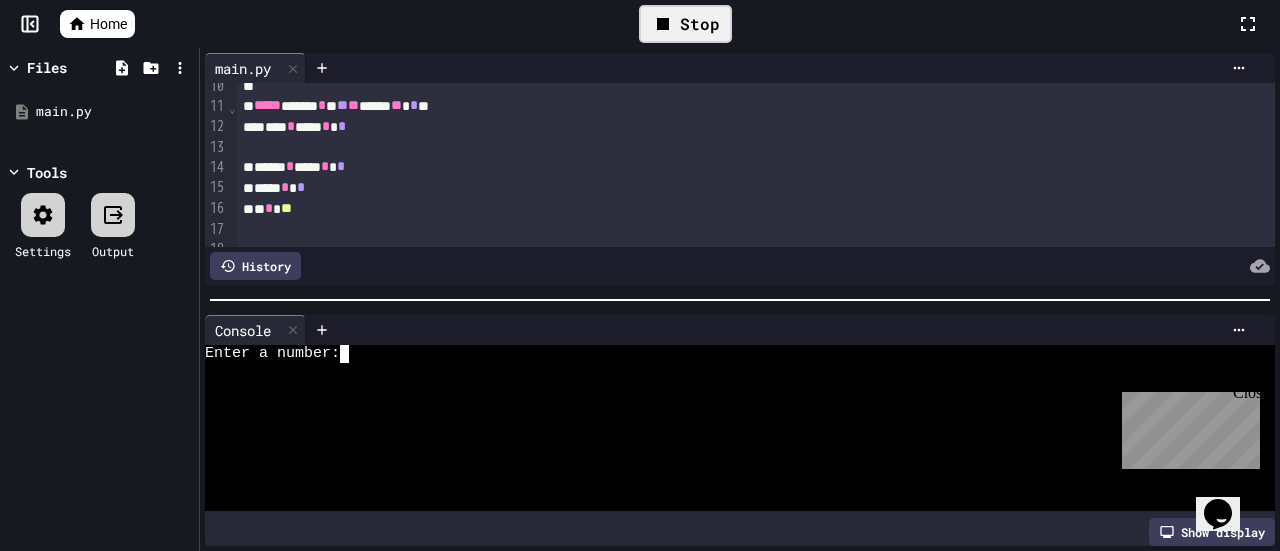 click at bounding box center [353, 354] 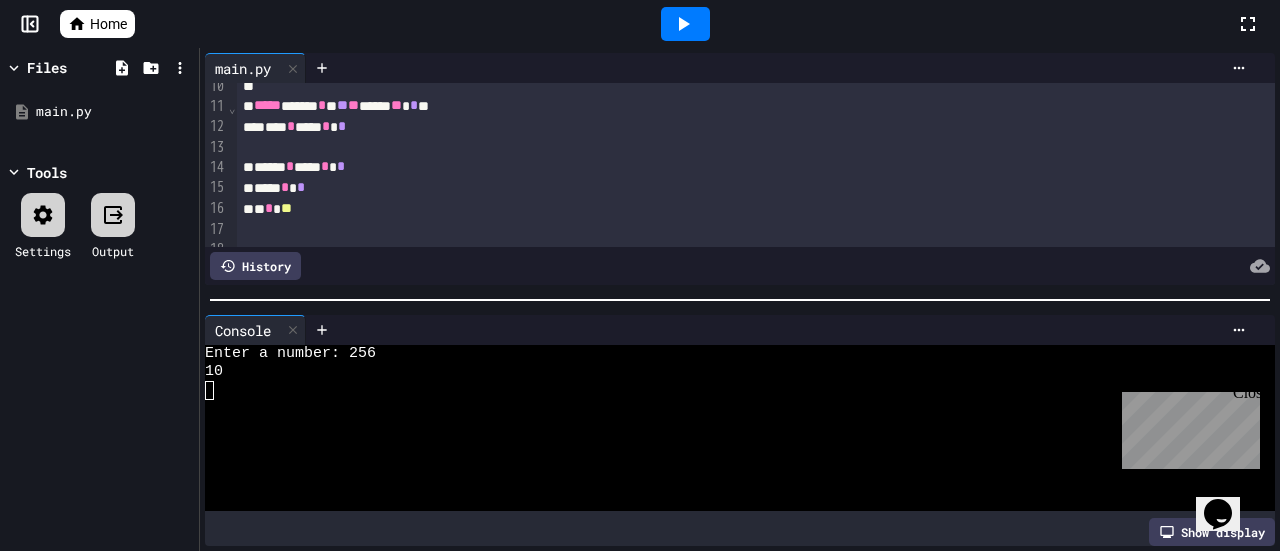 click at bounding box center [685, 24] 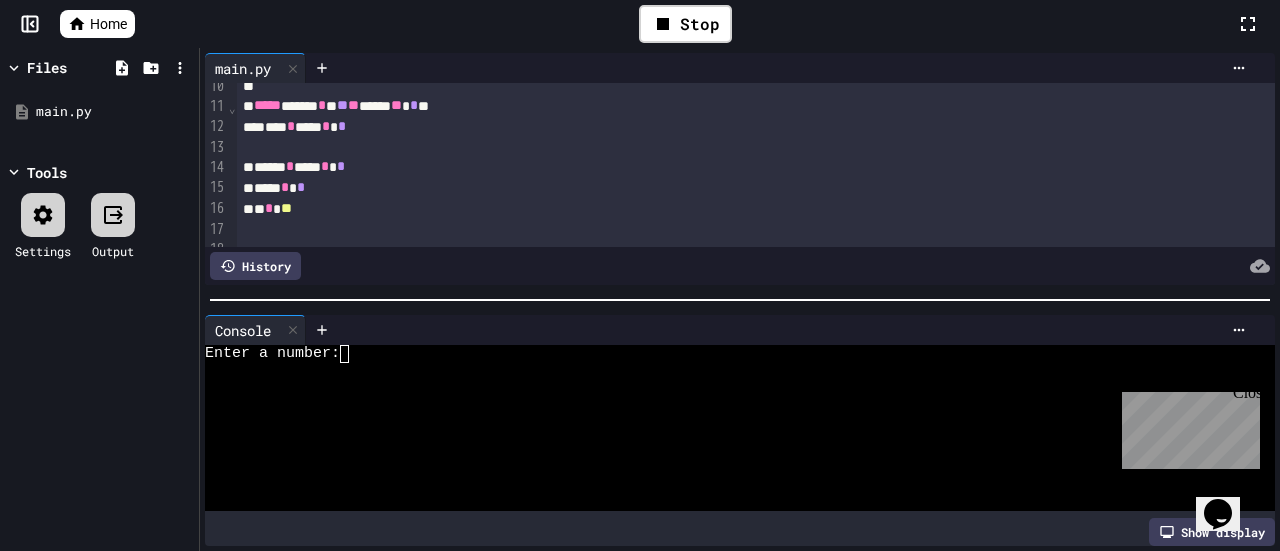 click at bounding box center (353, 354) 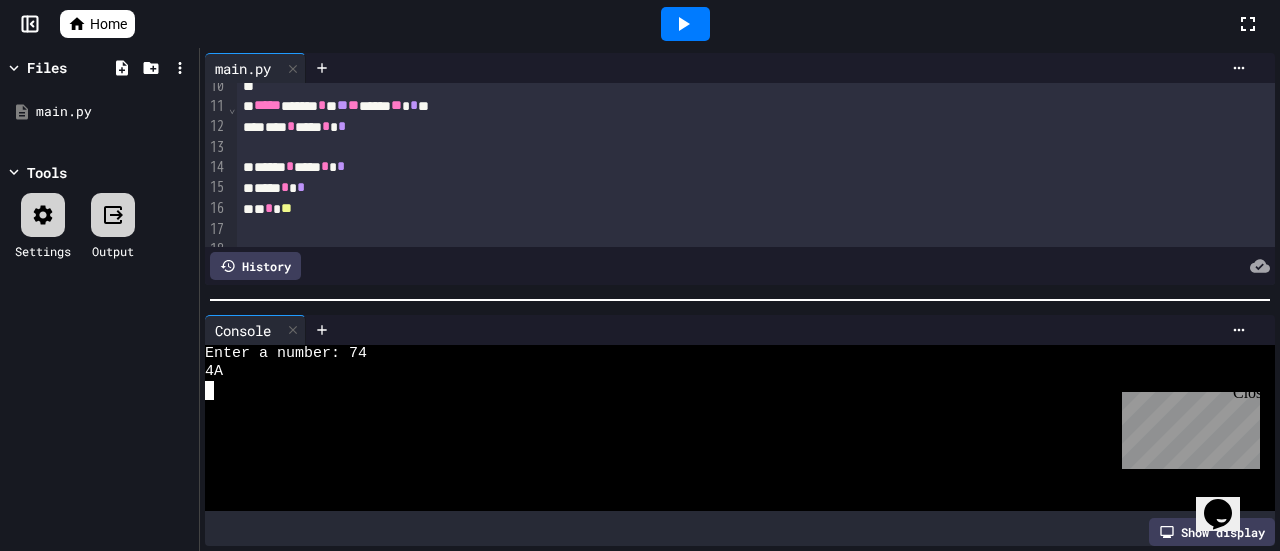 click 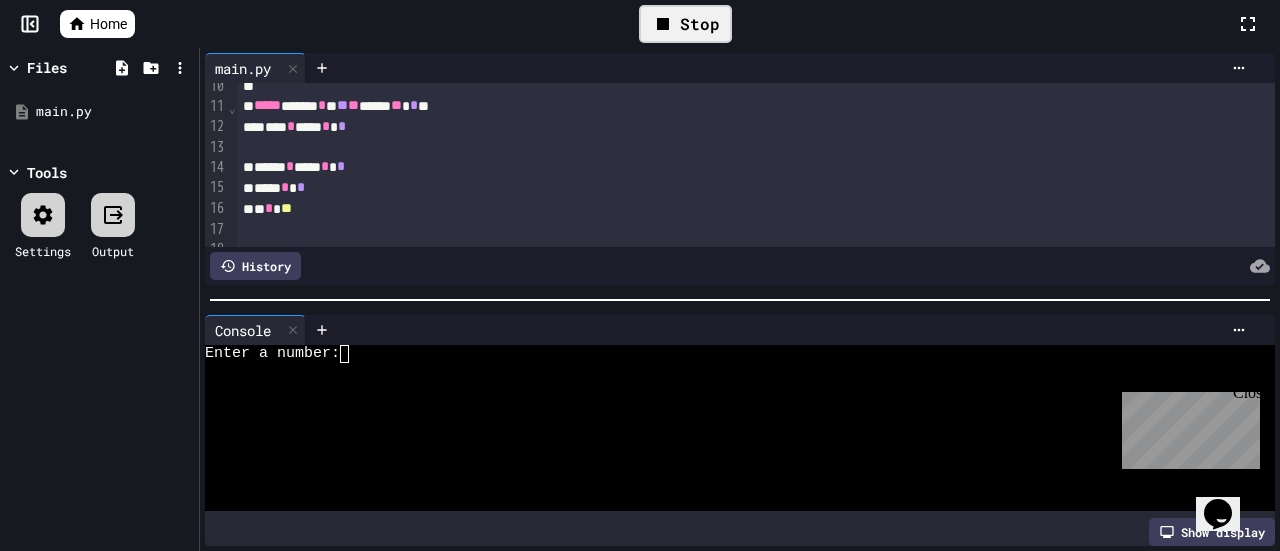 click at bounding box center [353, 354] 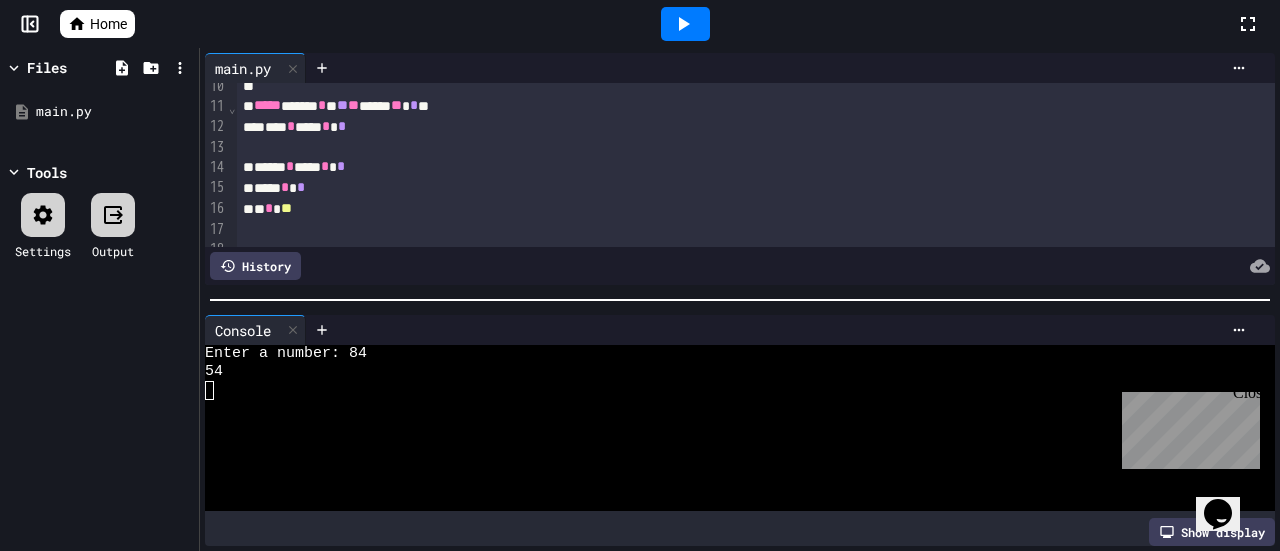 click 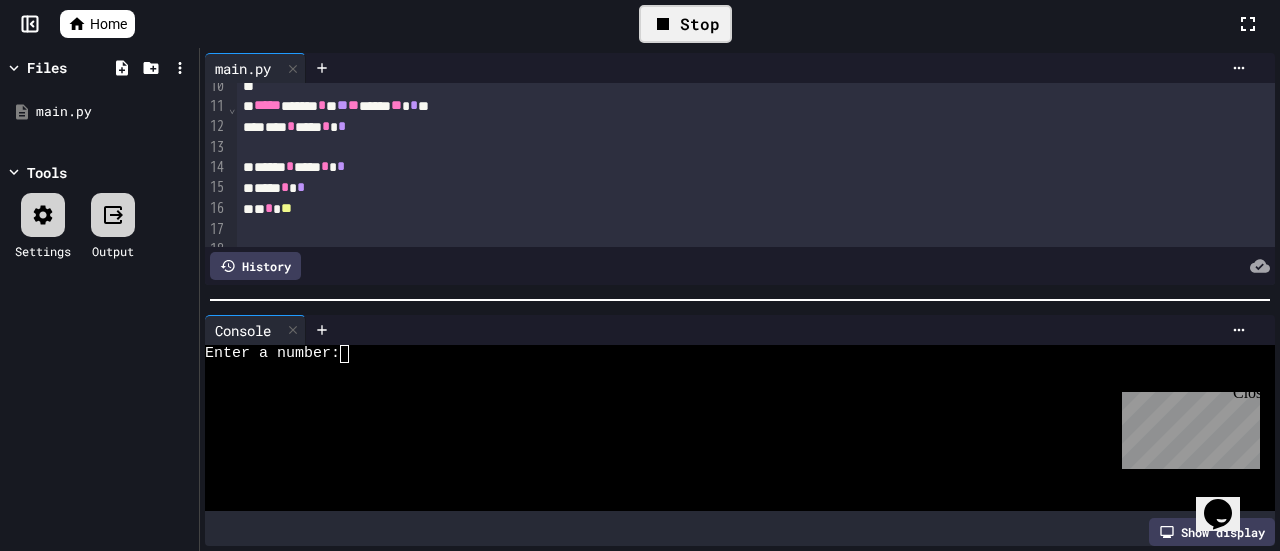 click at bounding box center (353, 354) 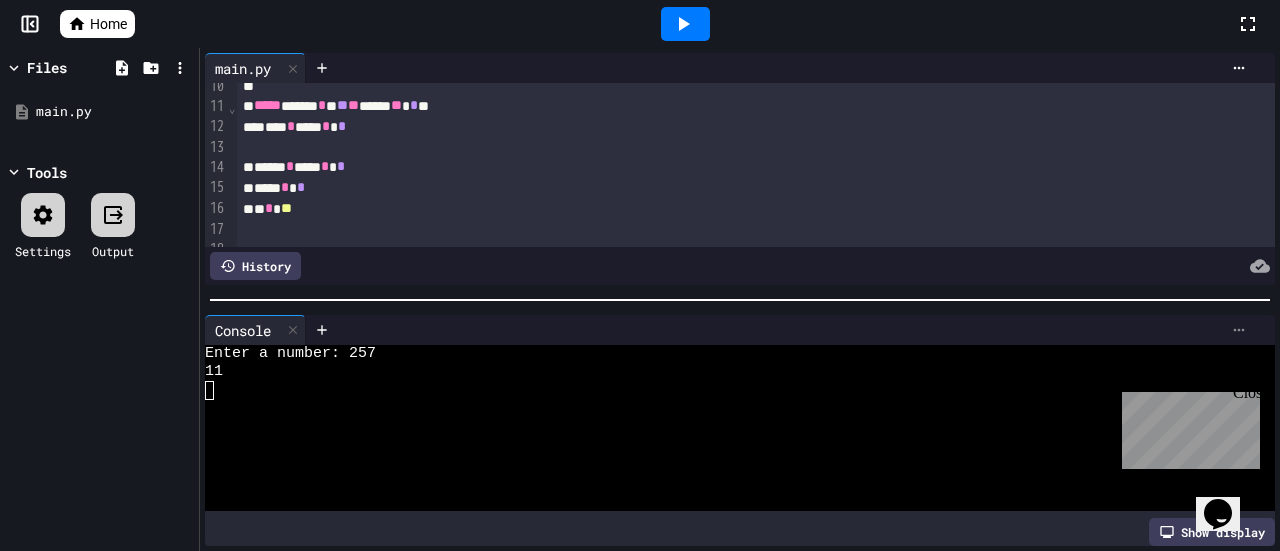 click 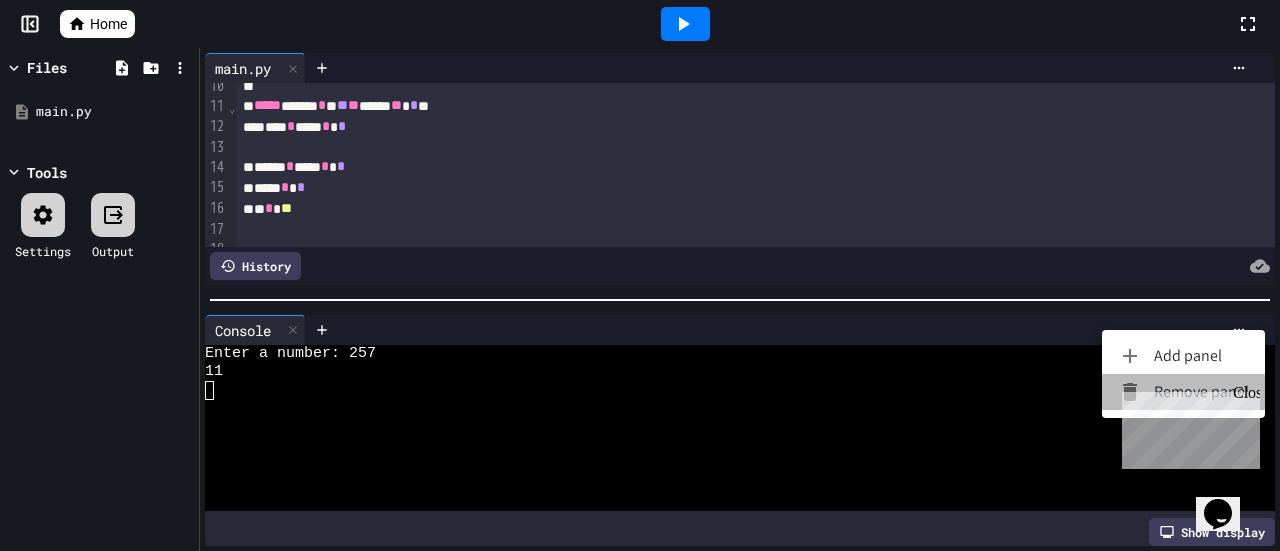 click on "Remove panel" at bounding box center [1183, 392] 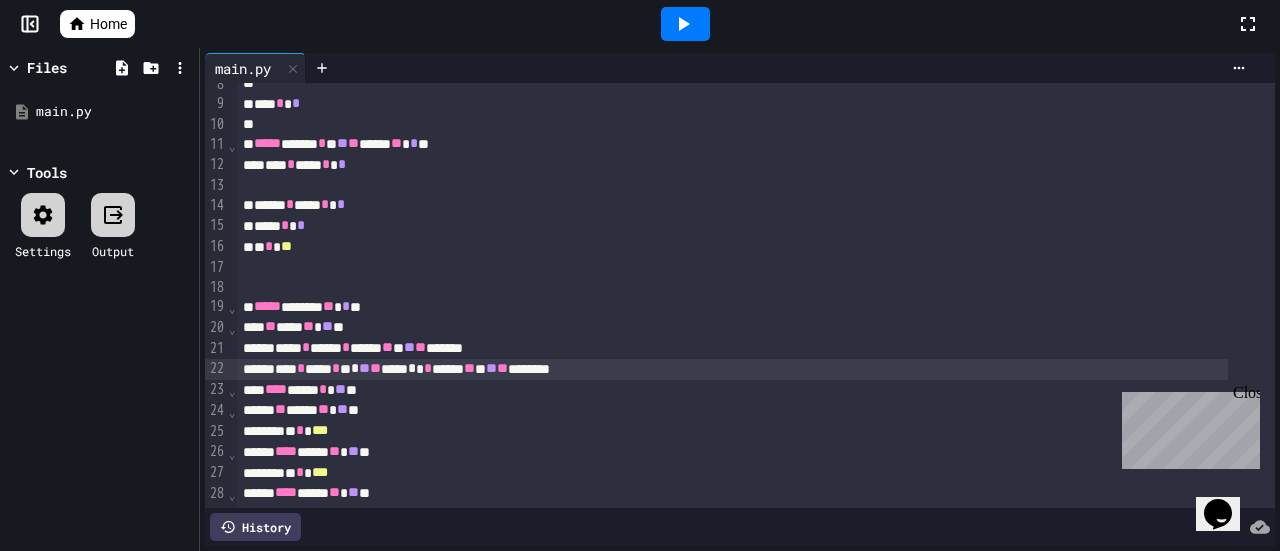 scroll, scrollTop: 200, scrollLeft: 0, axis: vertical 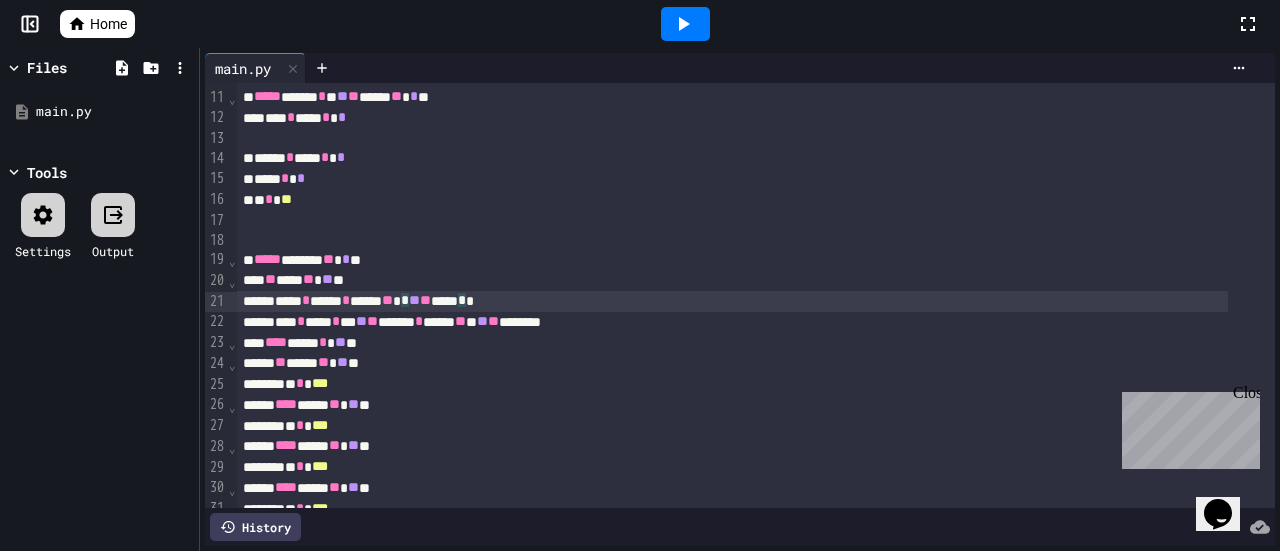 click on "**** * **** * **** **   * ** ** ***** * *" at bounding box center (732, 301) 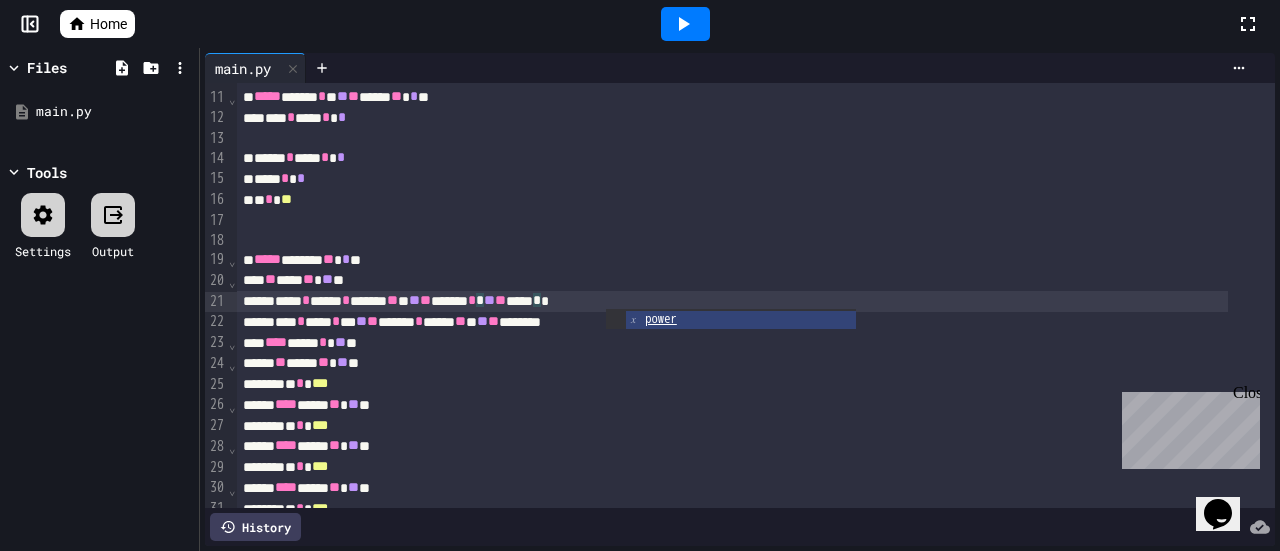 click 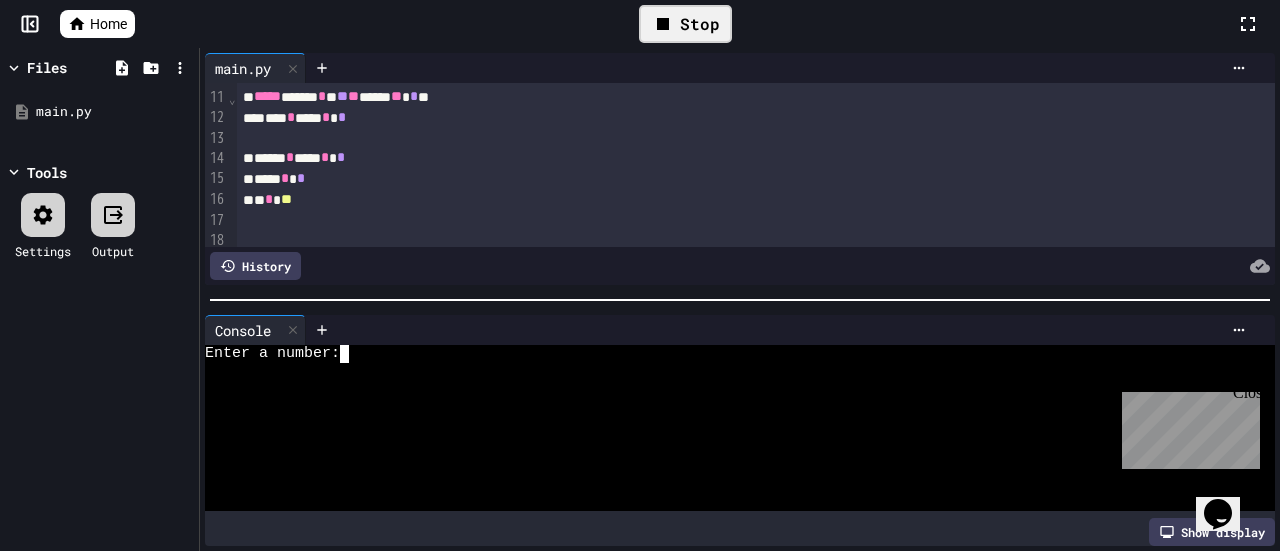 click at bounding box center [353, 354] 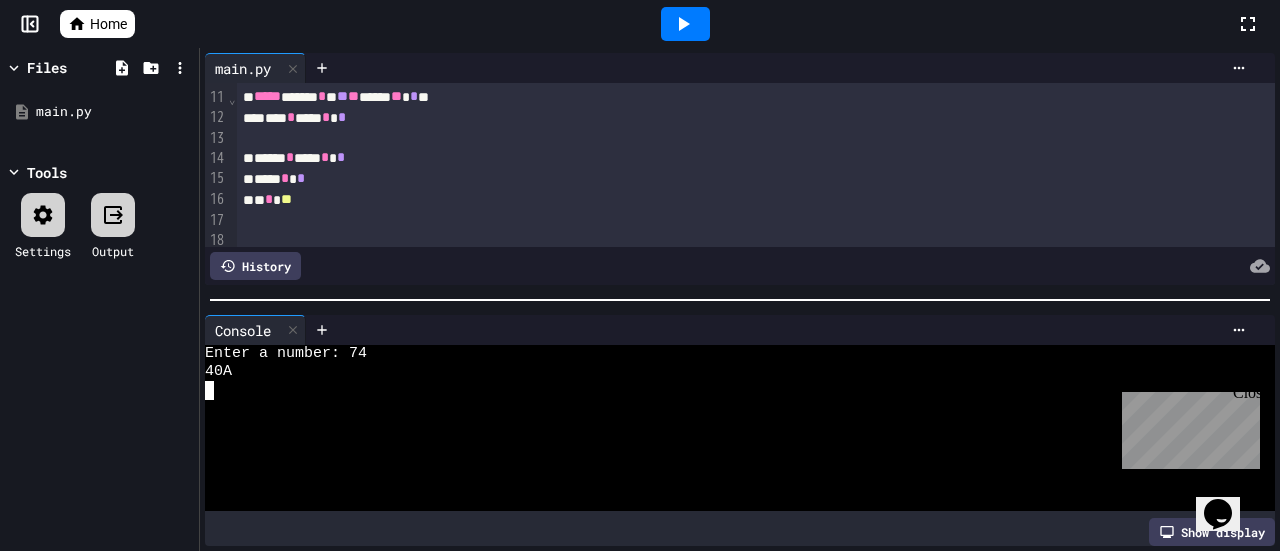 click 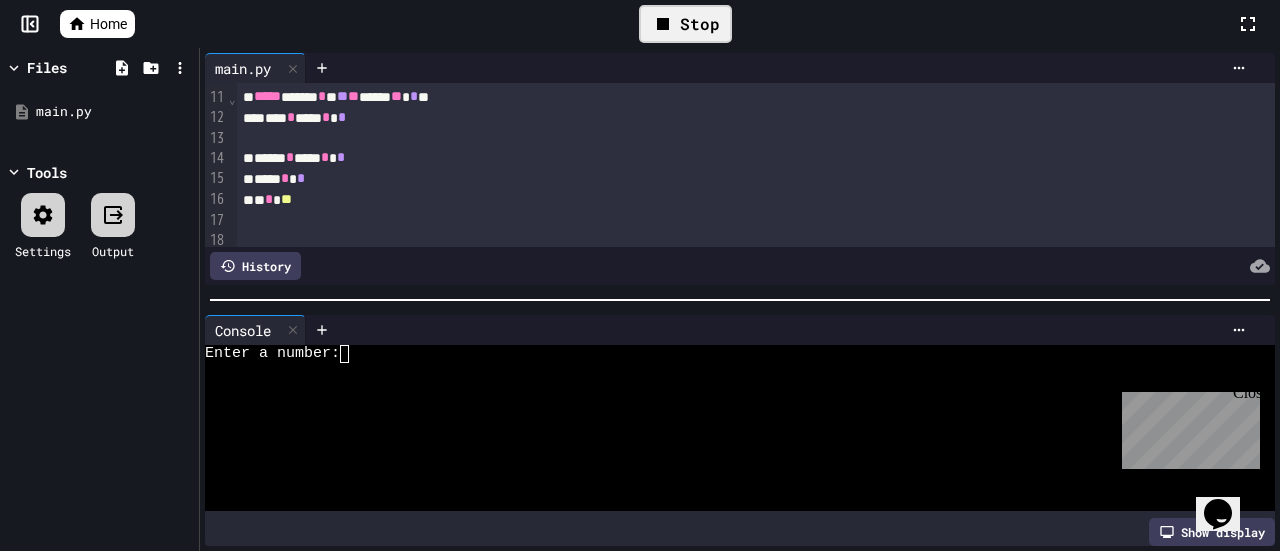click at bounding box center (353, 354) 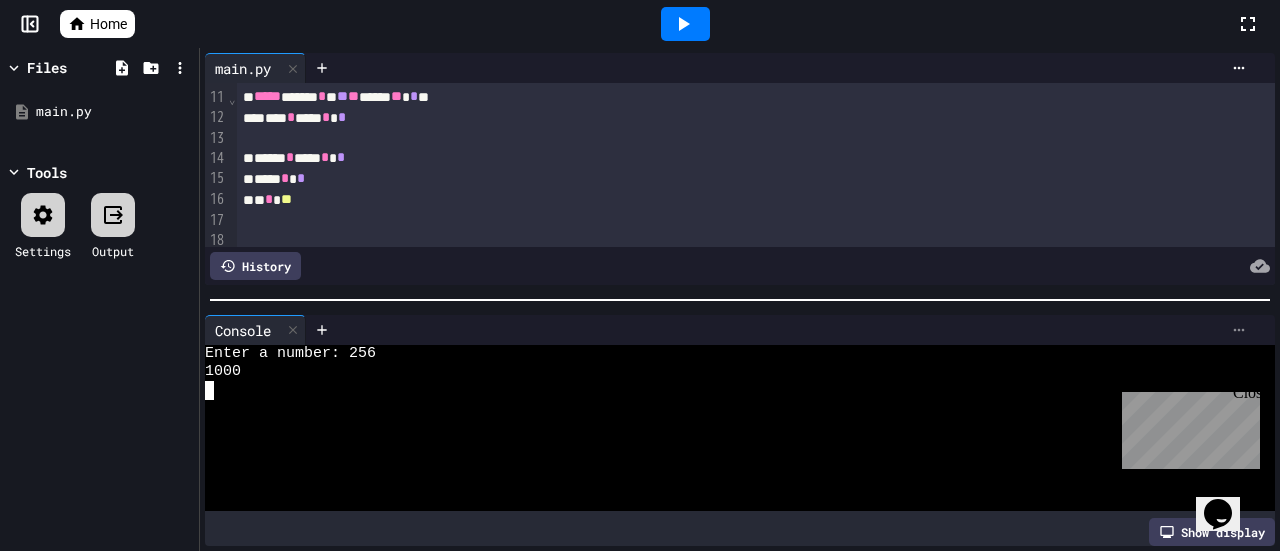 click 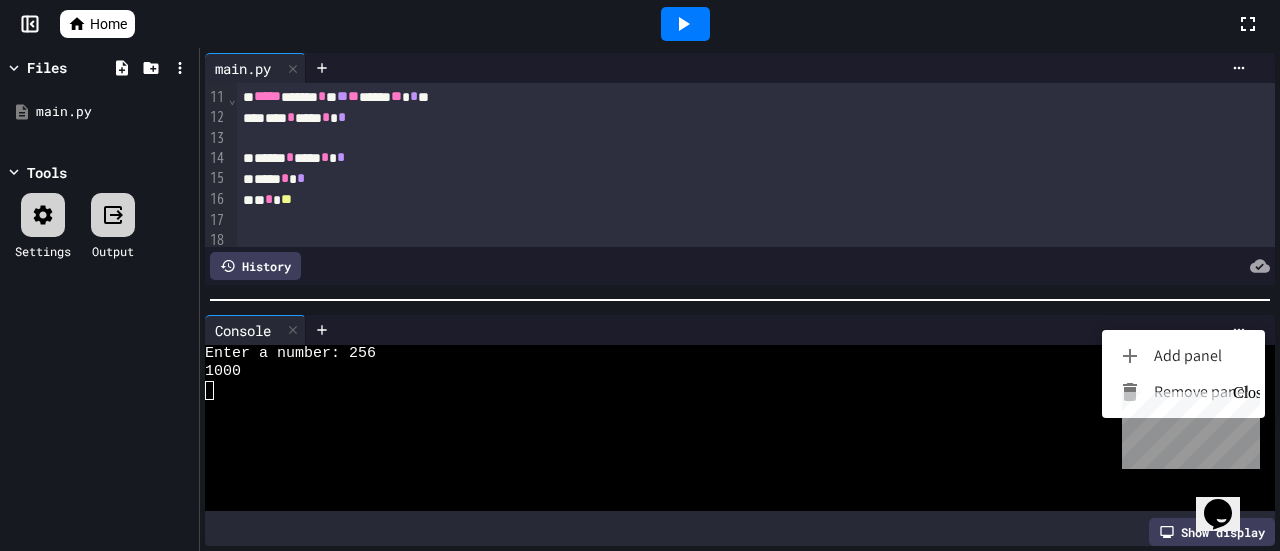 click on "Remove panel" at bounding box center (1183, 392) 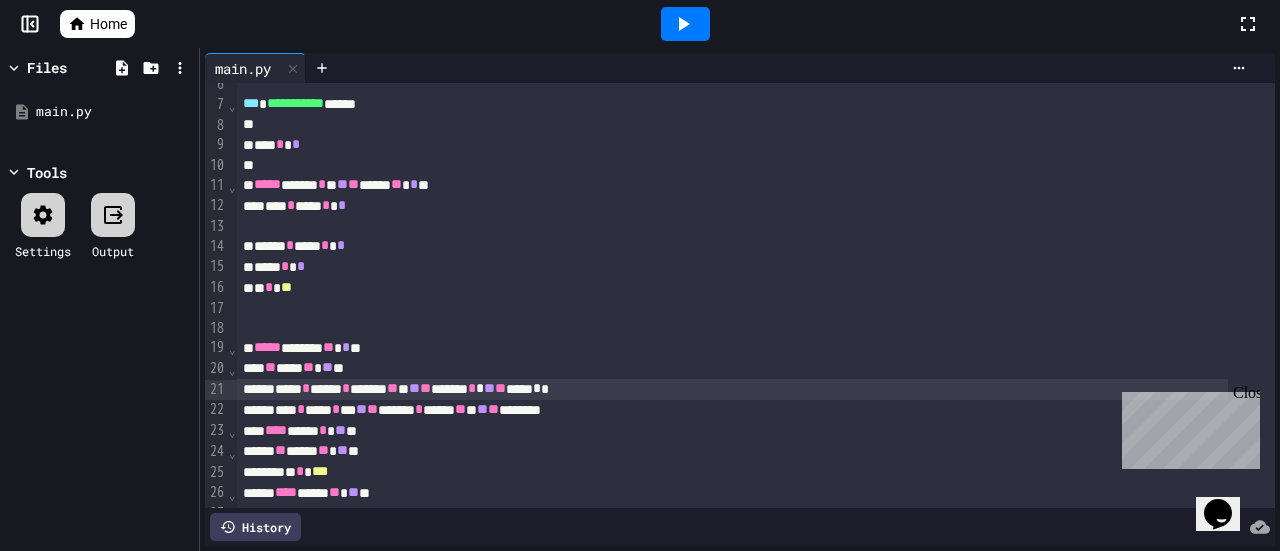 scroll, scrollTop: 300, scrollLeft: 0, axis: vertical 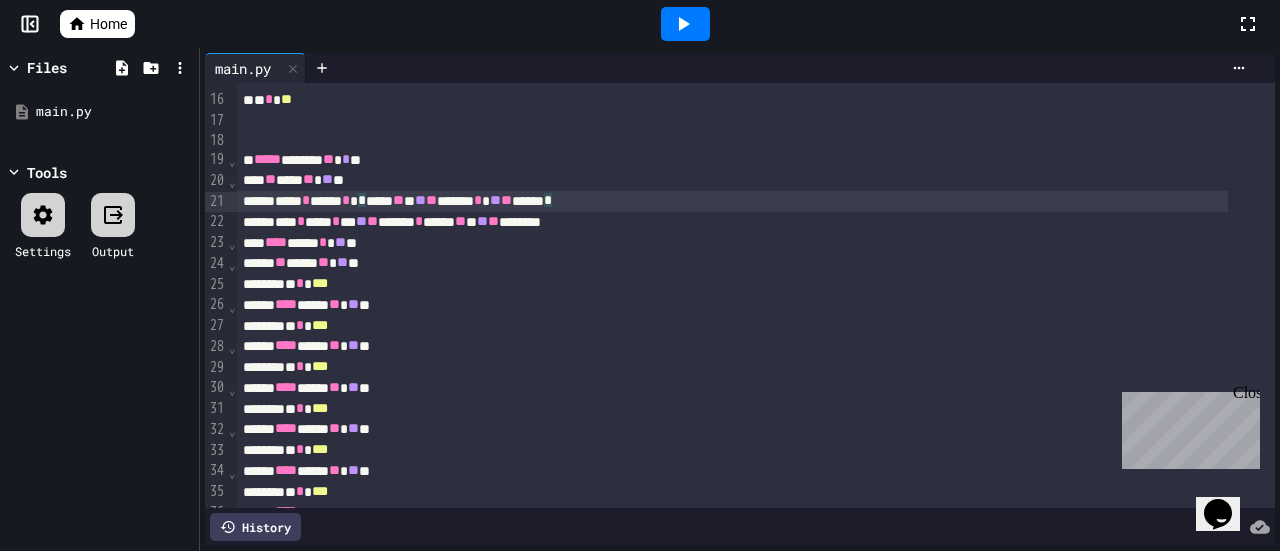click on "**** * **** *   * **** ** * ** ** ******* * * ** ** ****** *" at bounding box center [732, 201] 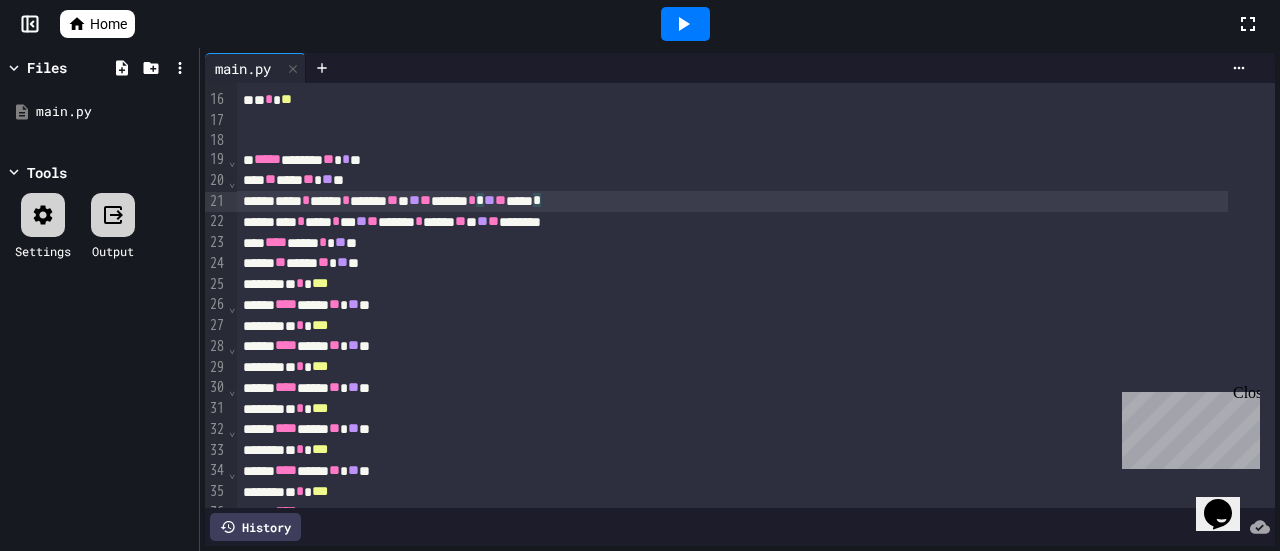 click on "**** * **** * ***** ** * ** ** ******* * * ** ** ***** *" at bounding box center (732, 201) 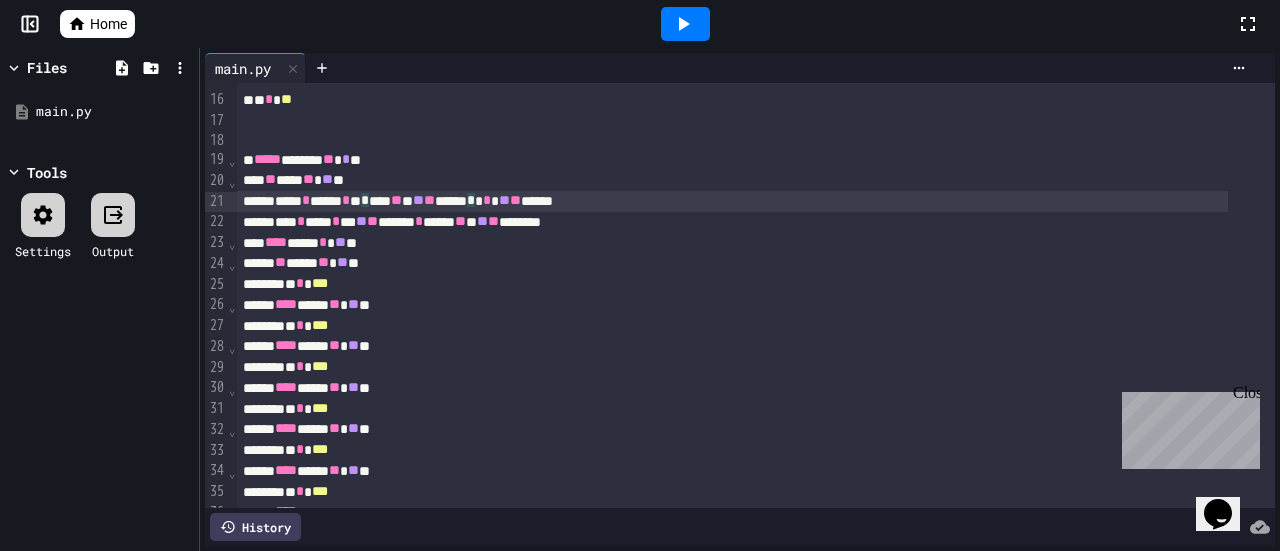 click on "**** * **** * * * *** ** * ** ** ****** * * * * ** ** ******" at bounding box center (732, 201) 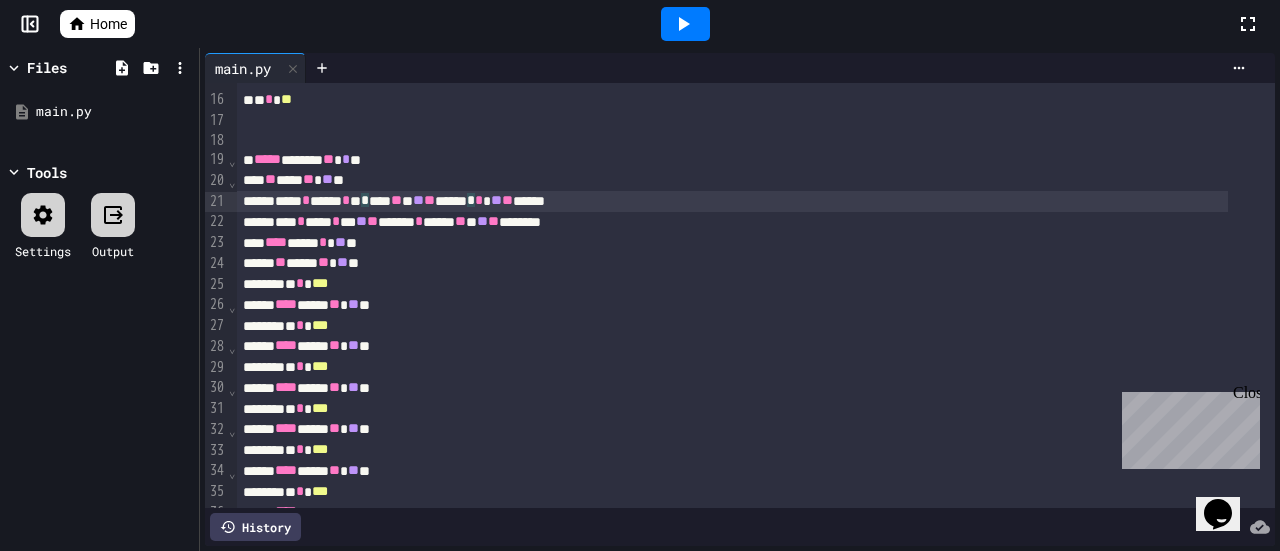 click on "**** * **** * * * *** ** * ** ** ****** * * * ** ** ******" at bounding box center (732, 201) 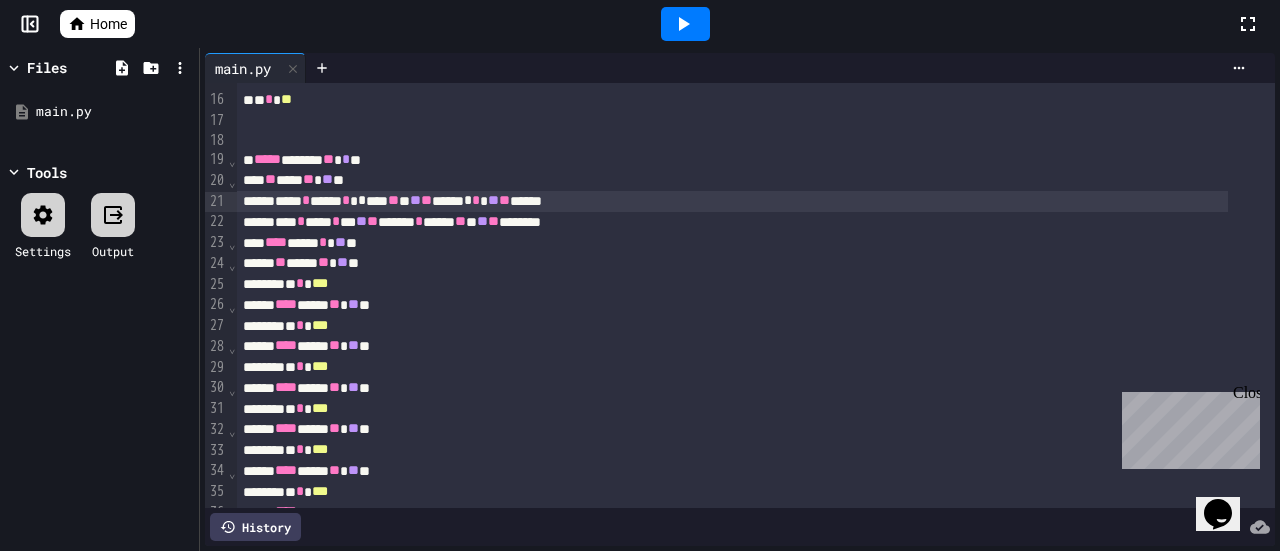 click 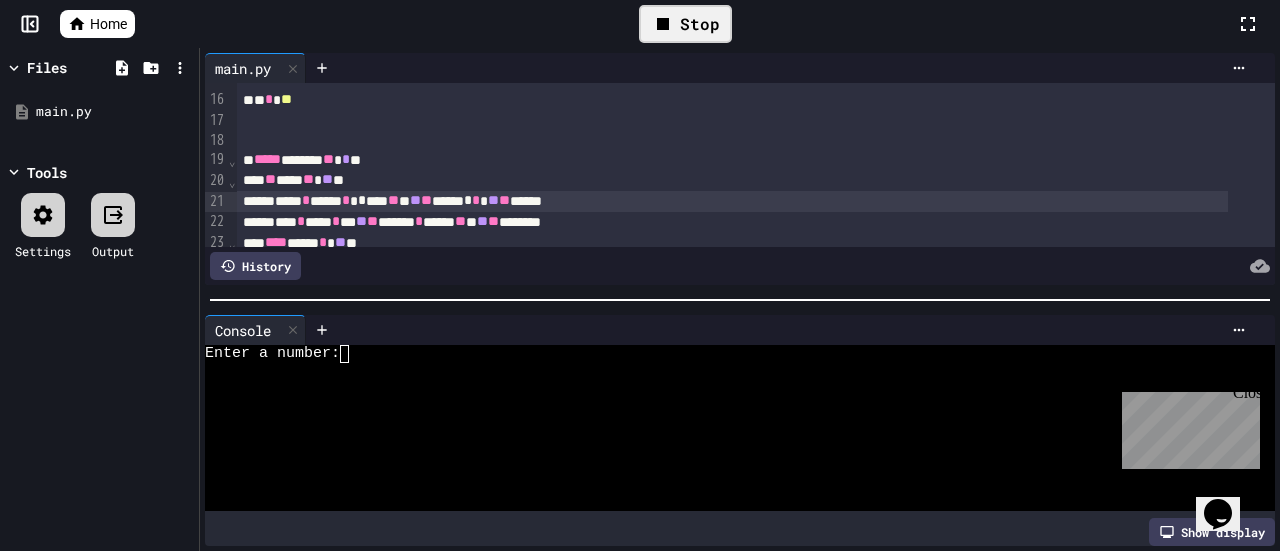 click at bounding box center (353, 354) 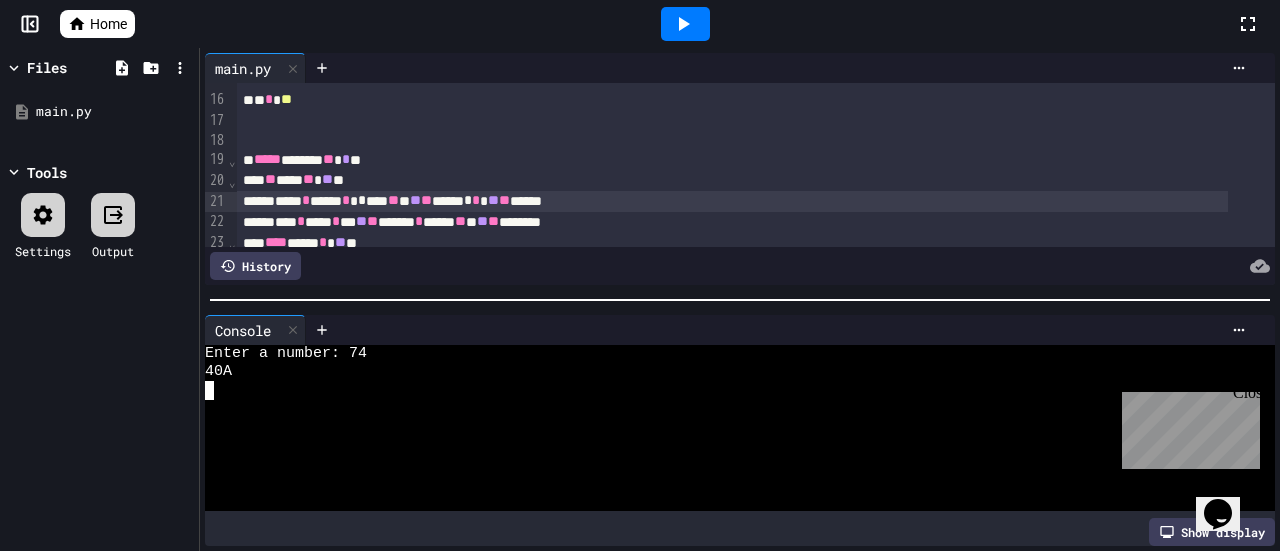 click 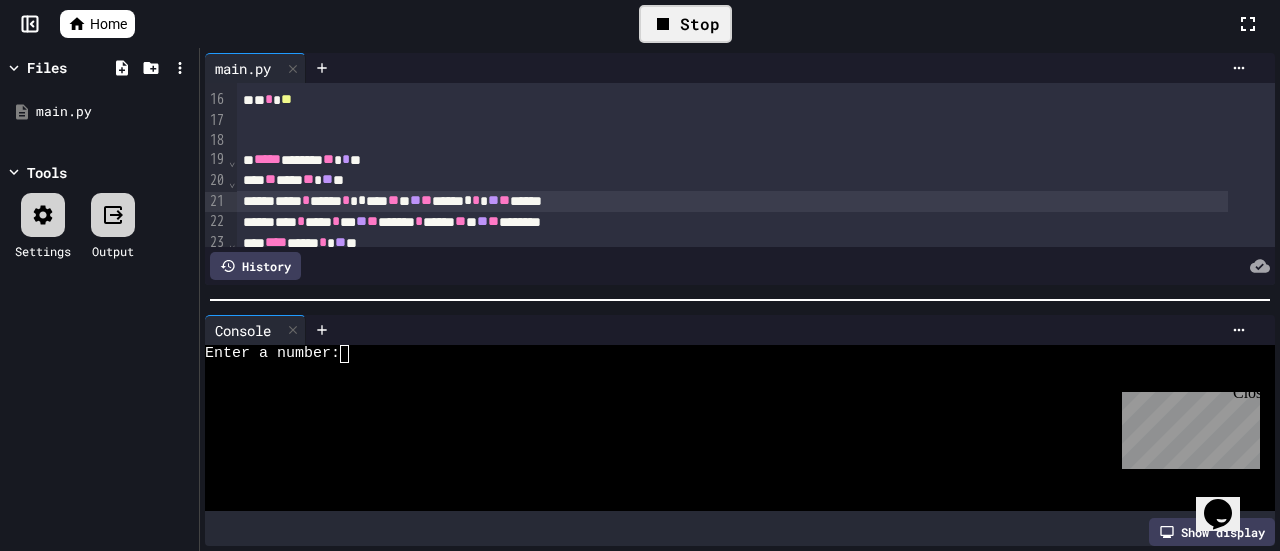 click on "Stop" at bounding box center [685, 24] 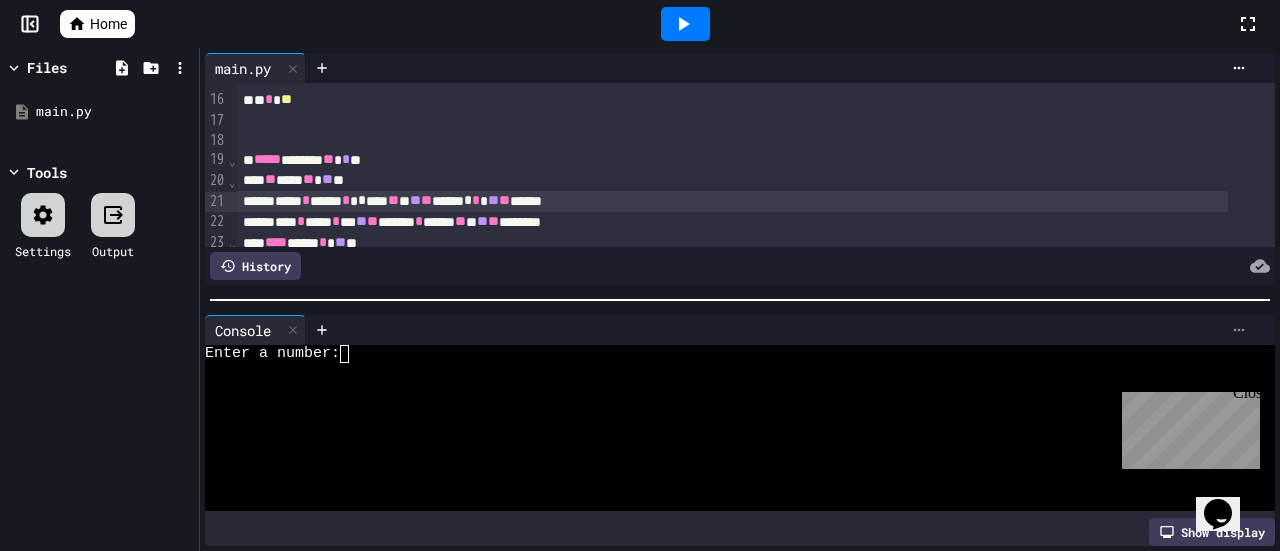 click 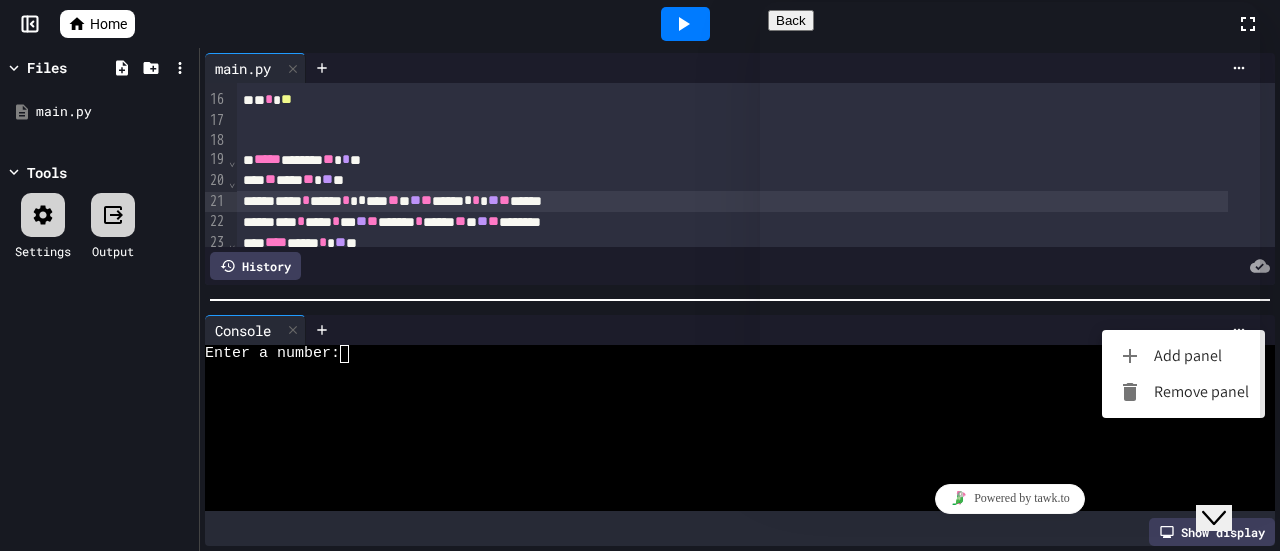 click at bounding box center [640, 275] 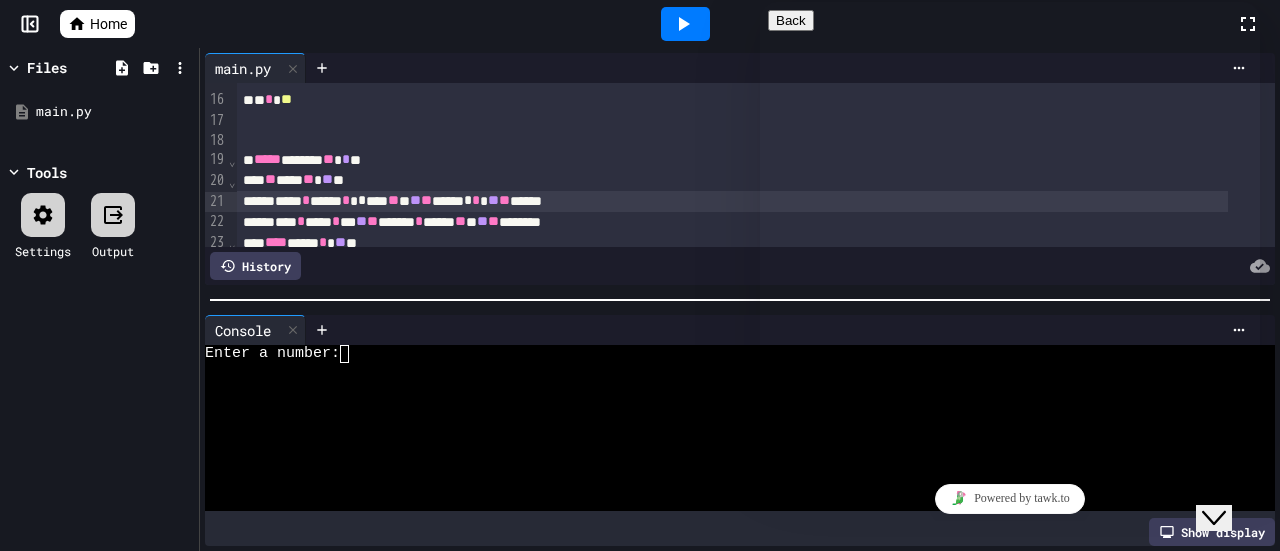 click on "Close Chat This icon closes the chat window." at bounding box center [1214, 518] 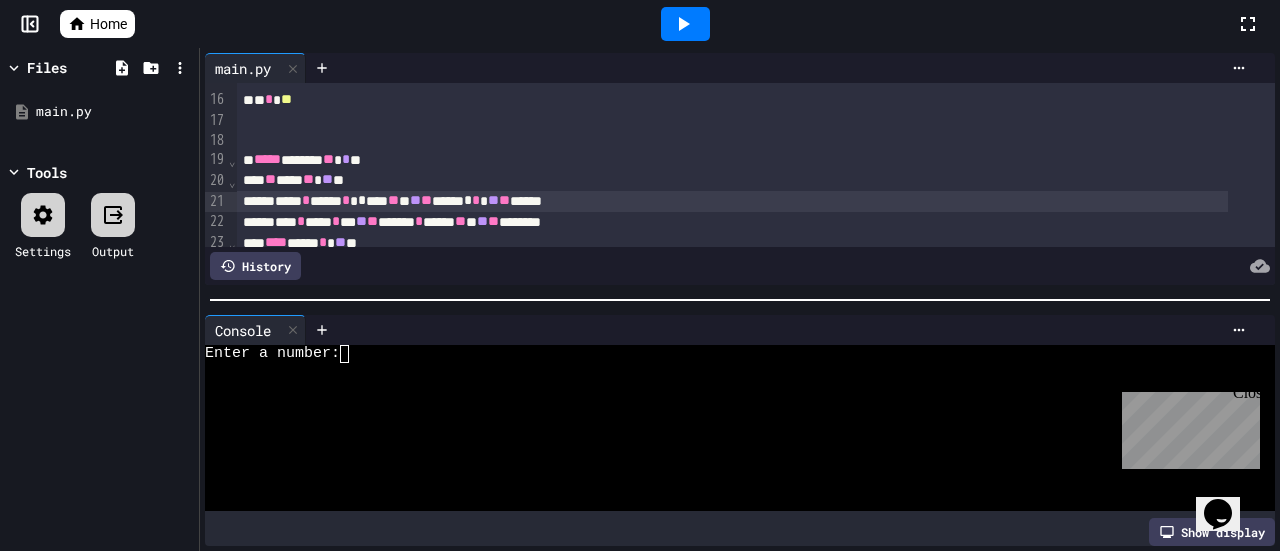 click on "Close" at bounding box center (1245, 396) 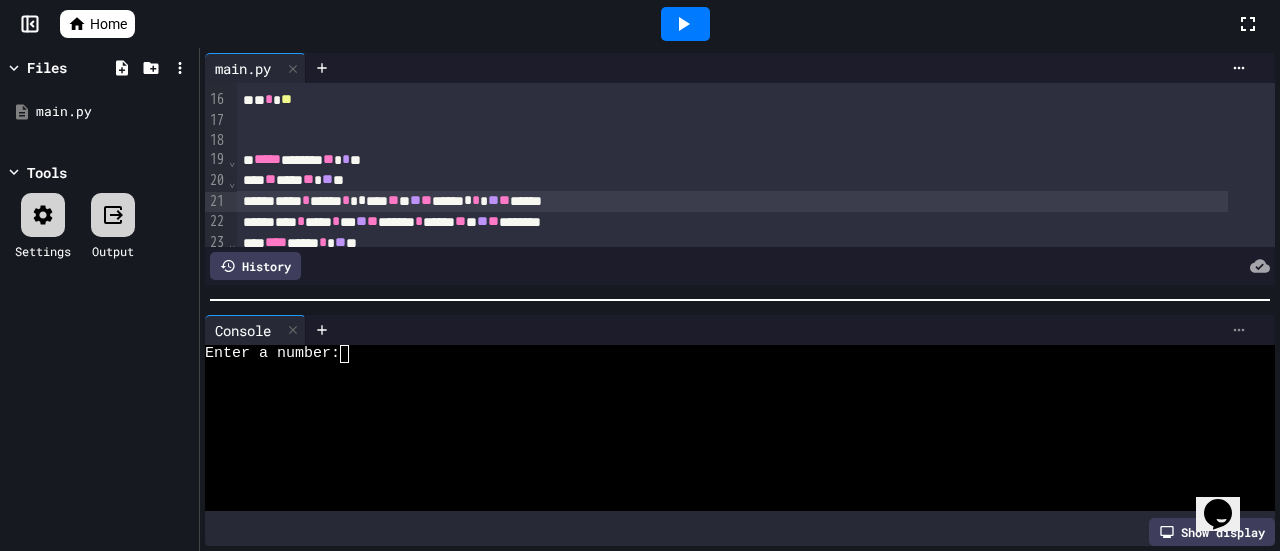 click 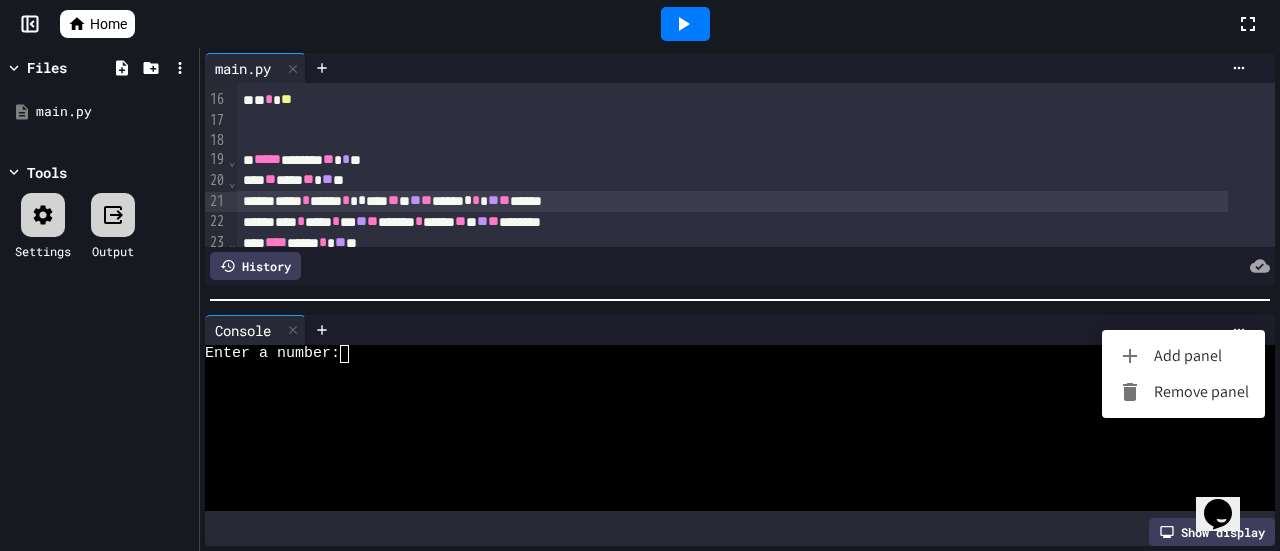 click on "Remove panel" at bounding box center [1183, 392] 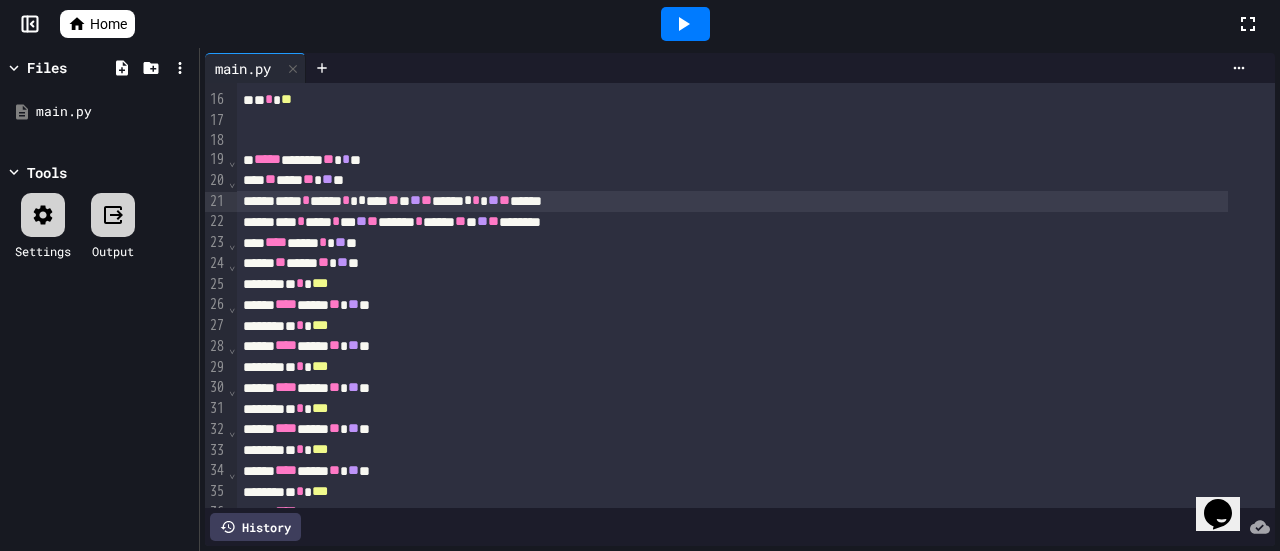 click on "**** * **** *   * *** ** * ** ** ****** * * * ** ** ******" at bounding box center (732, 201) 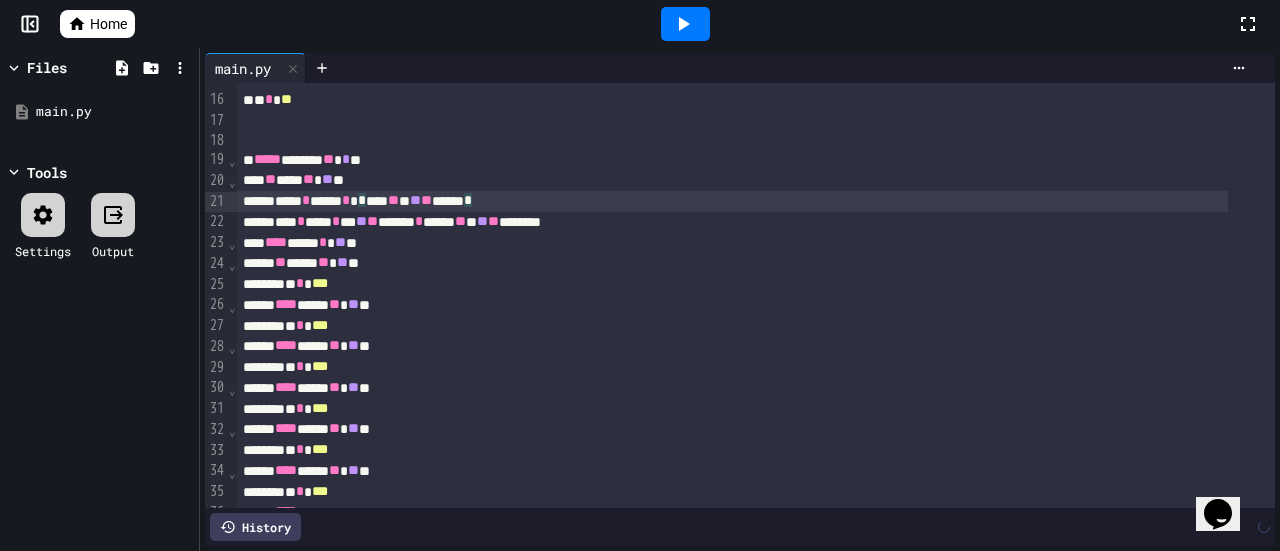 click 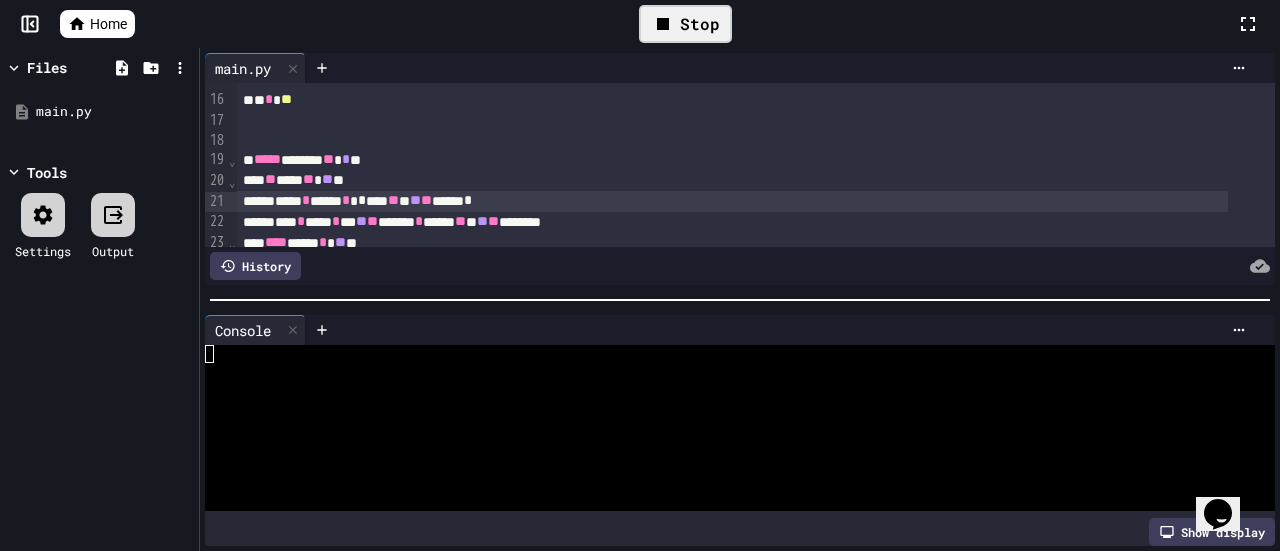 click at bounding box center (353, 354) 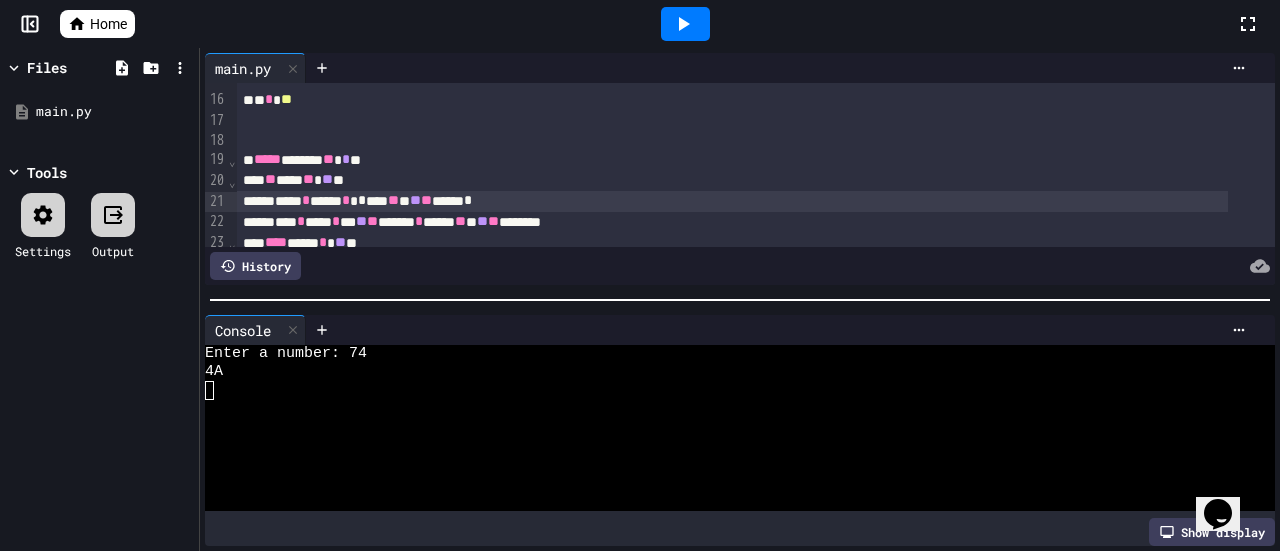 click at bounding box center [685, 24] 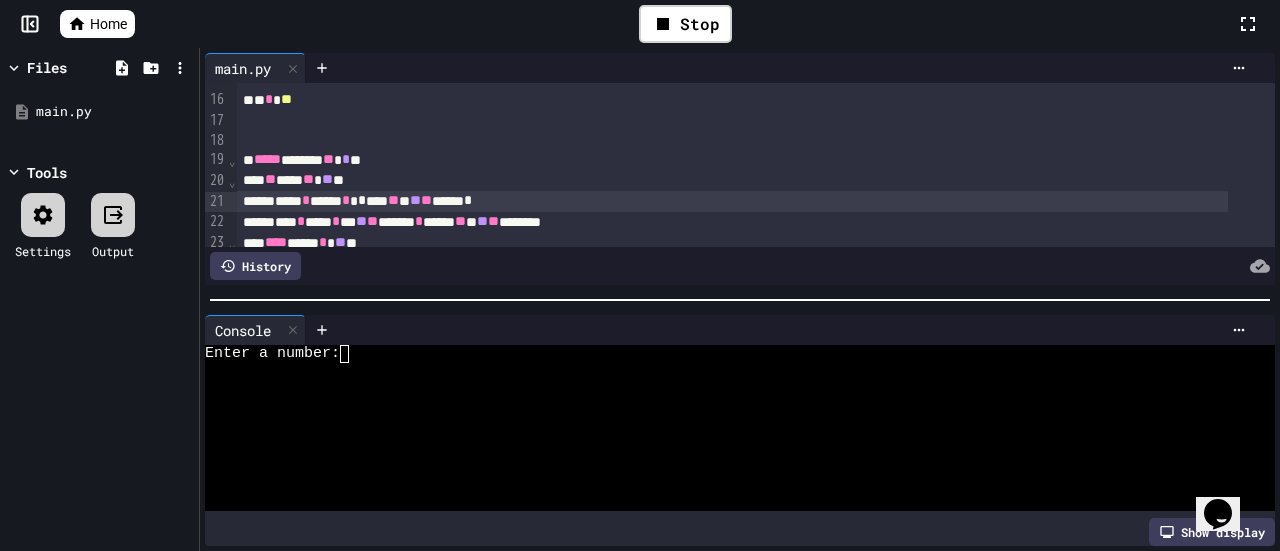 click at bounding box center [353, 354] 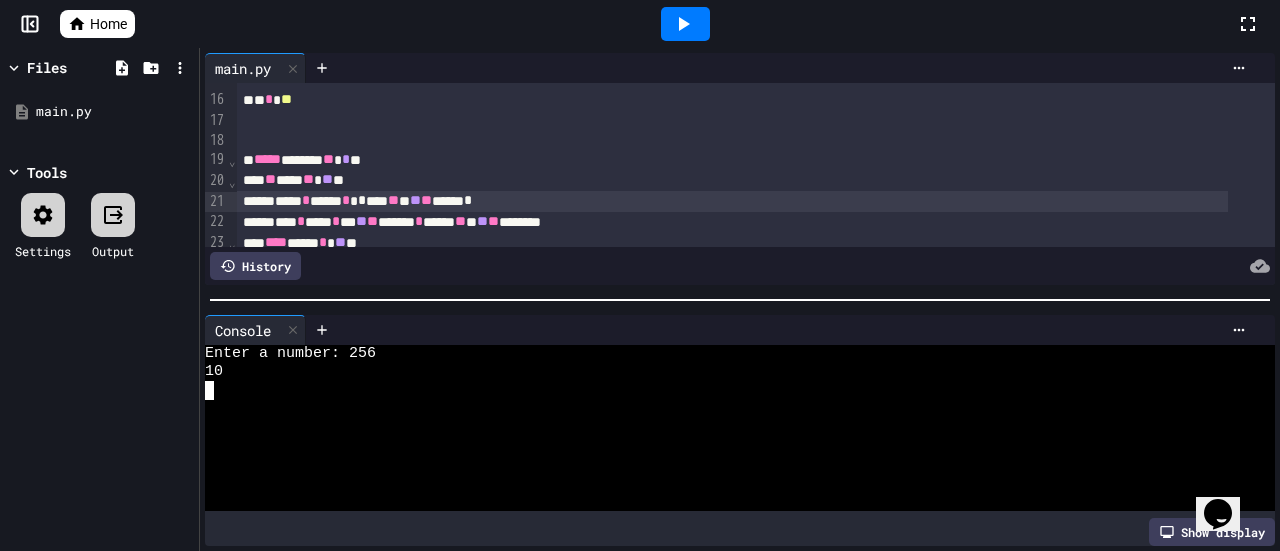 click 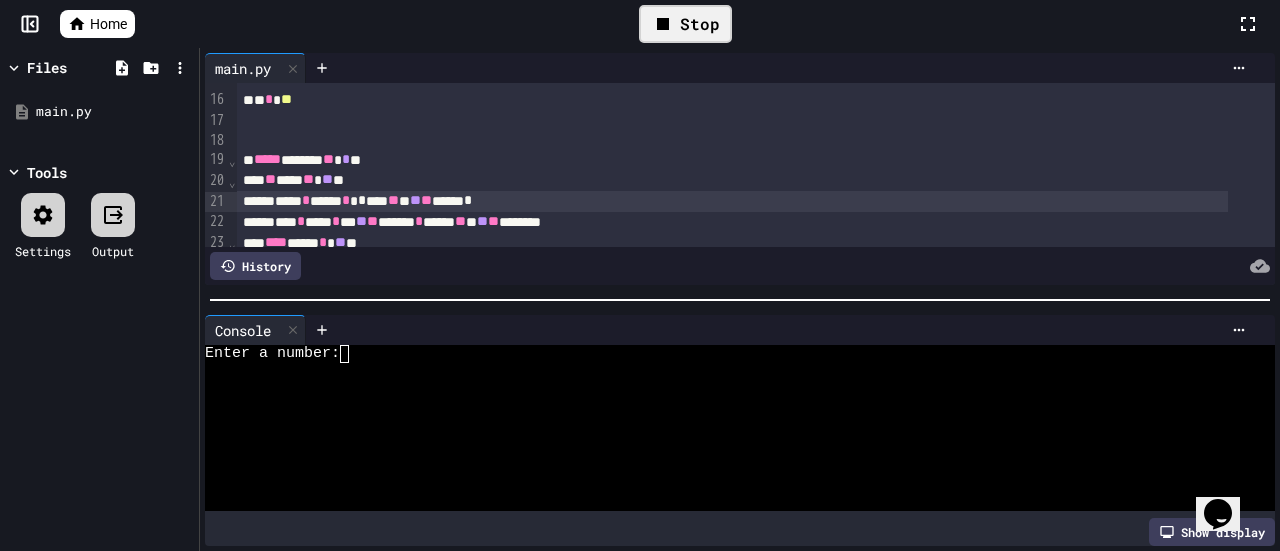 click at bounding box center (353, 354) 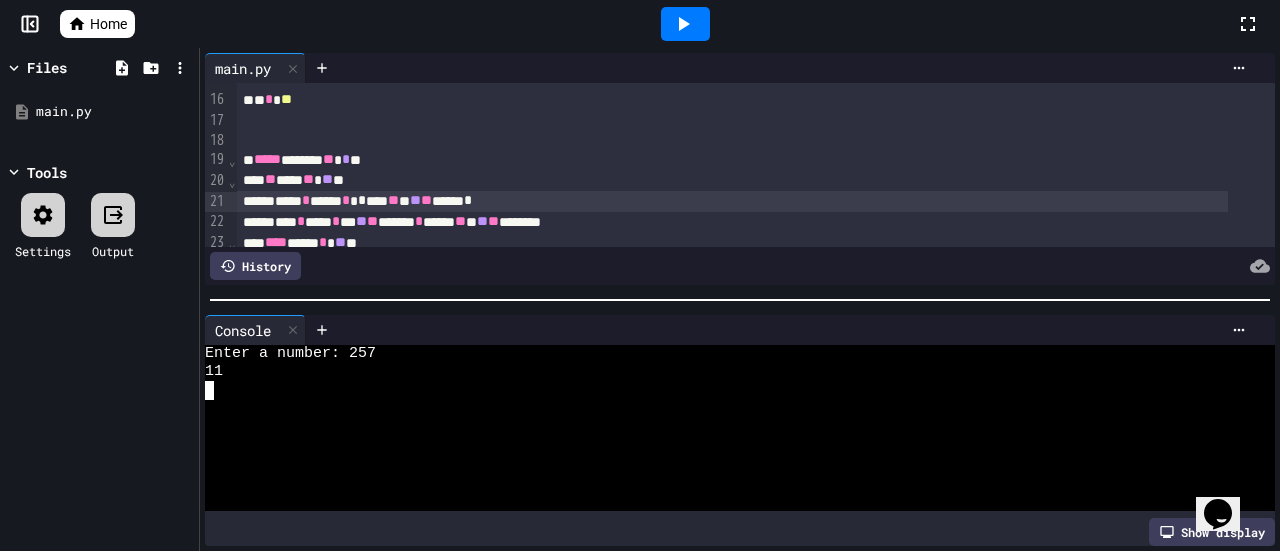 click at bounding box center (780, 330) 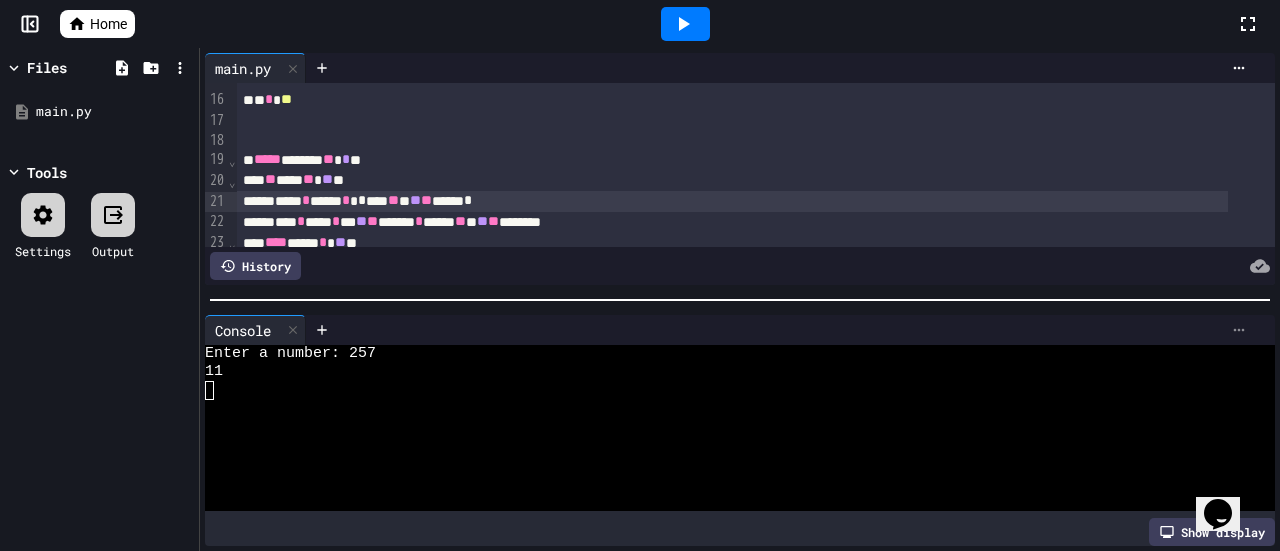 click 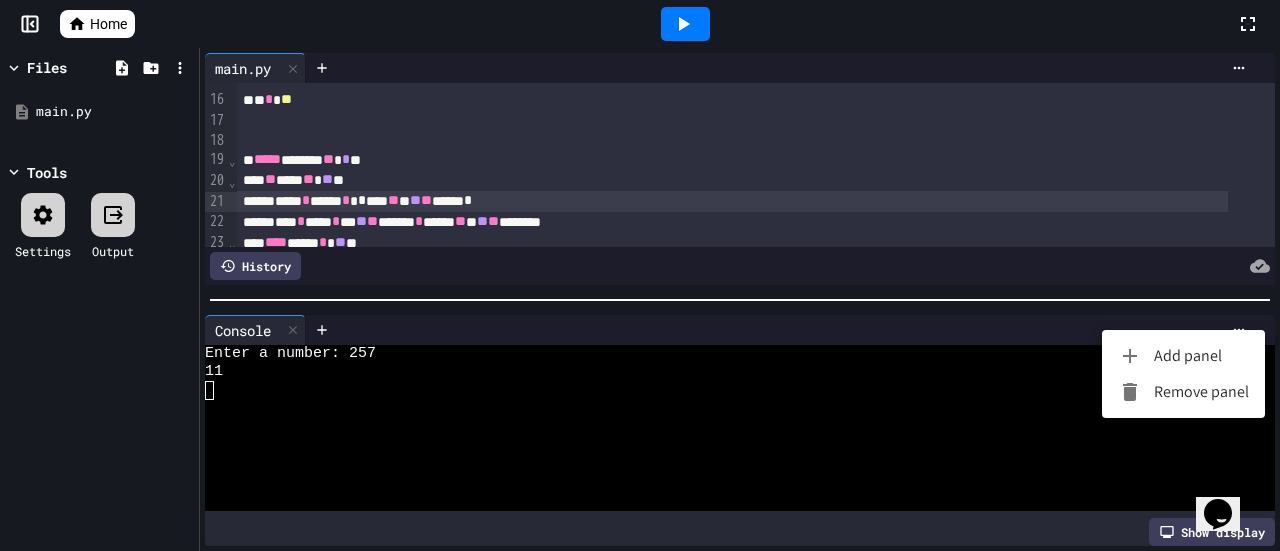 click on "Remove panel" at bounding box center (1183, 392) 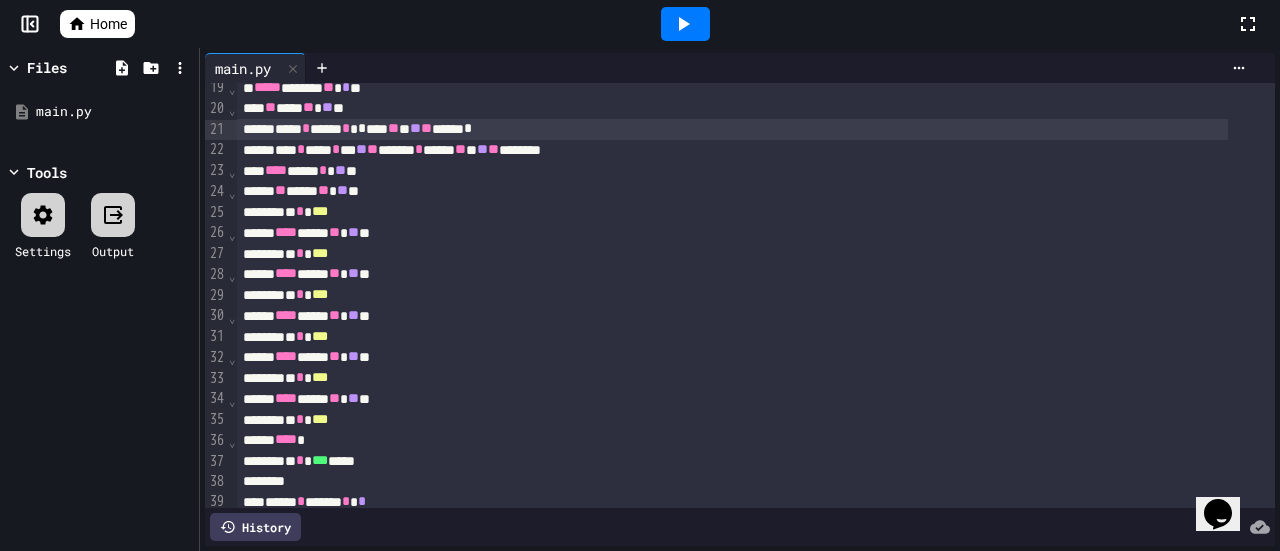 scroll, scrollTop: 300, scrollLeft: 0, axis: vertical 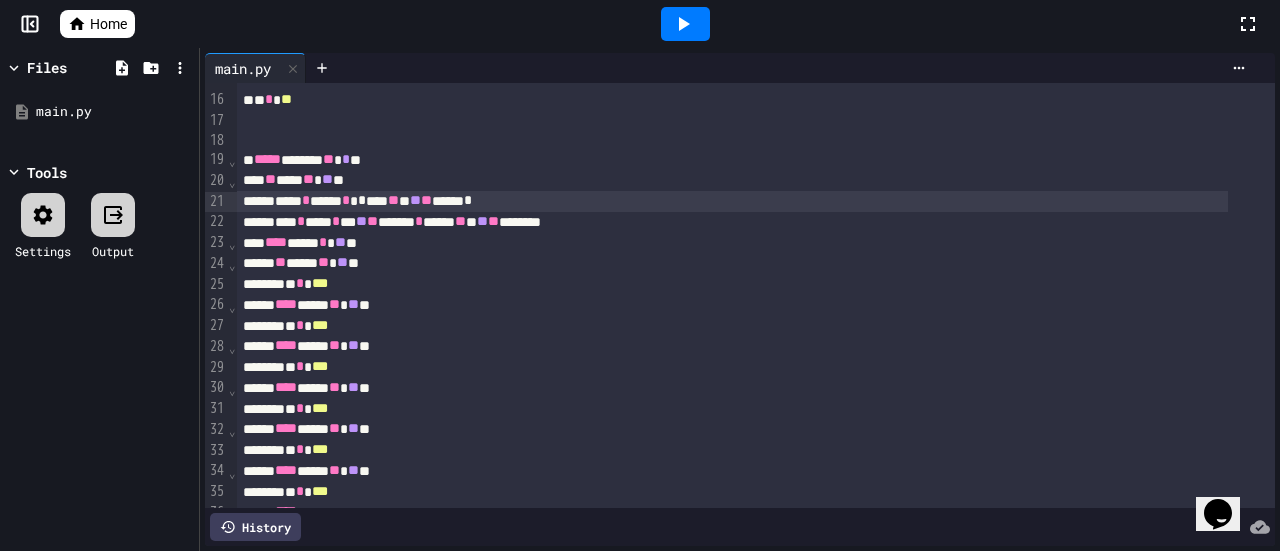 click 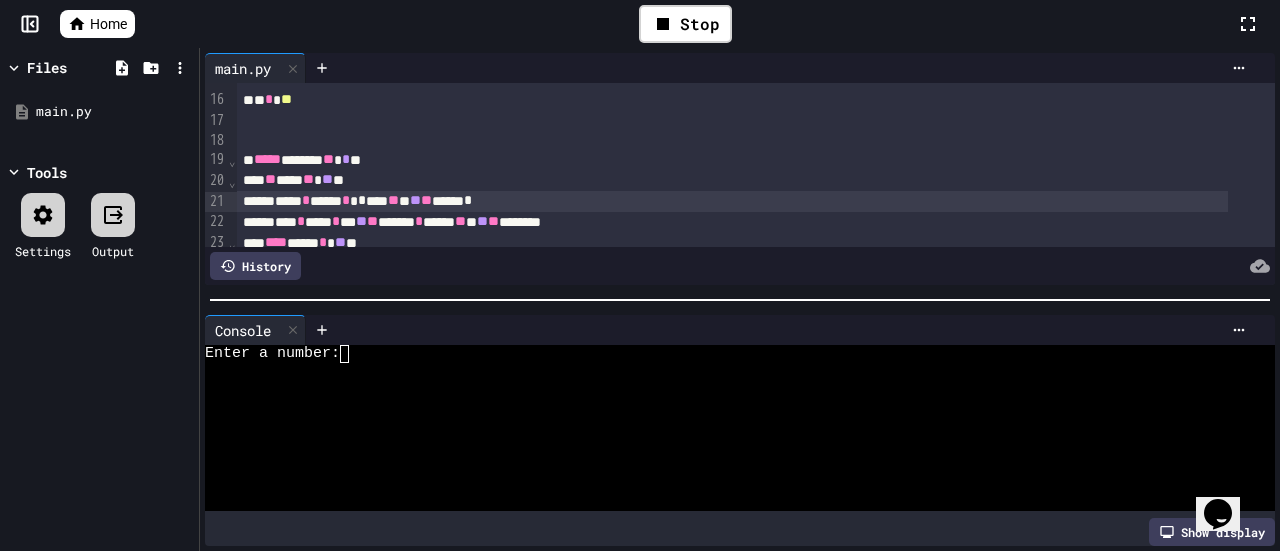click at bounding box center (353, 354) 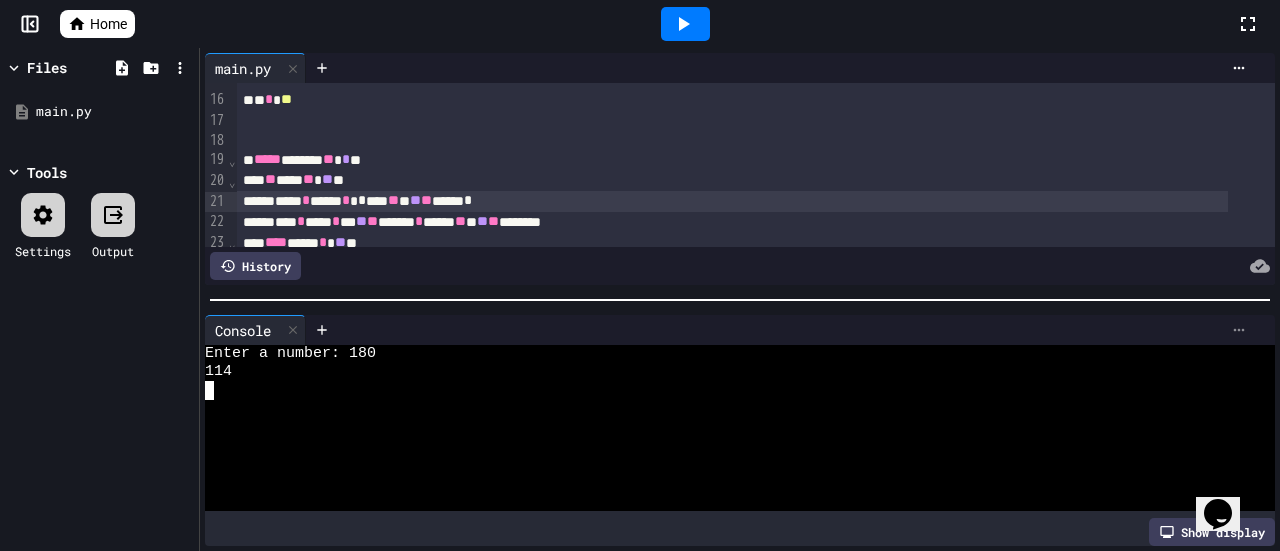 click 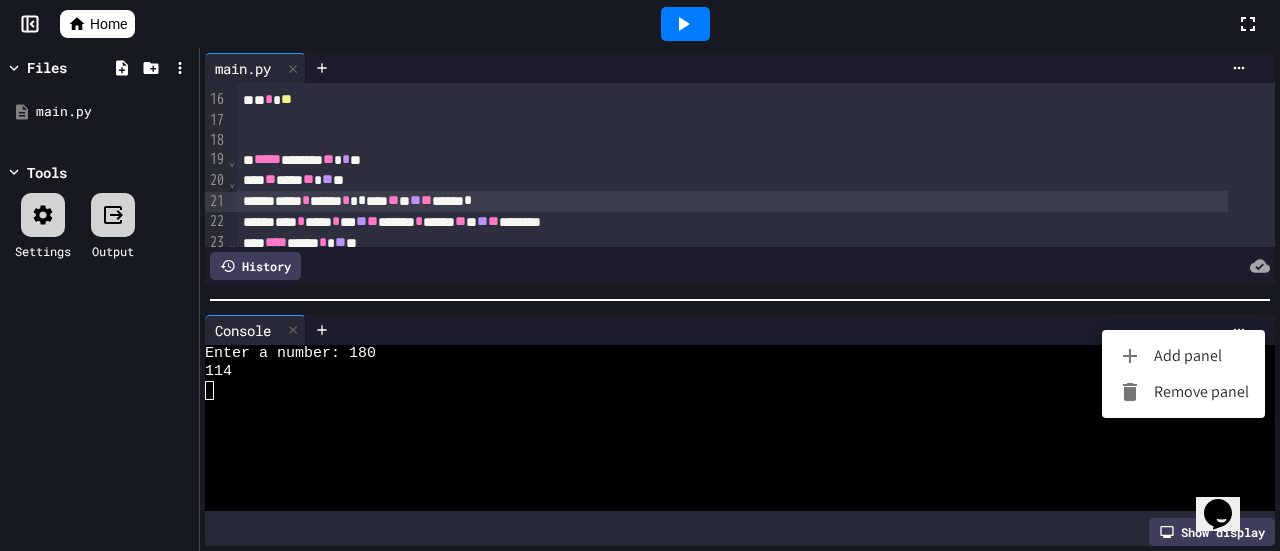 click on "Remove panel" at bounding box center [1183, 392] 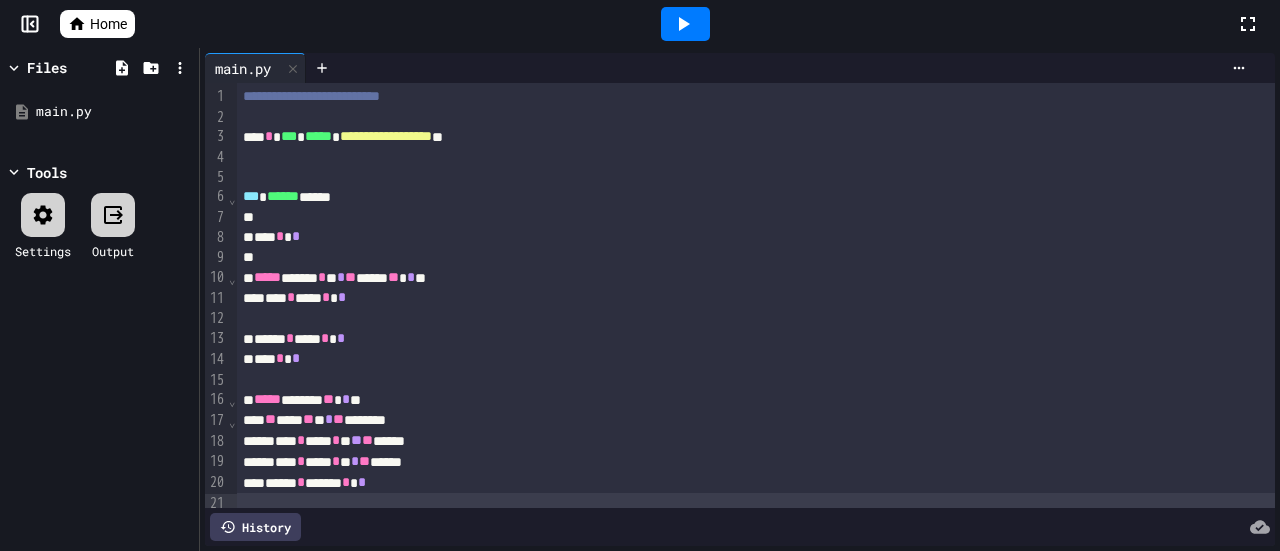 scroll, scrollTop: 0, scrollLeft: 0, axis: both 